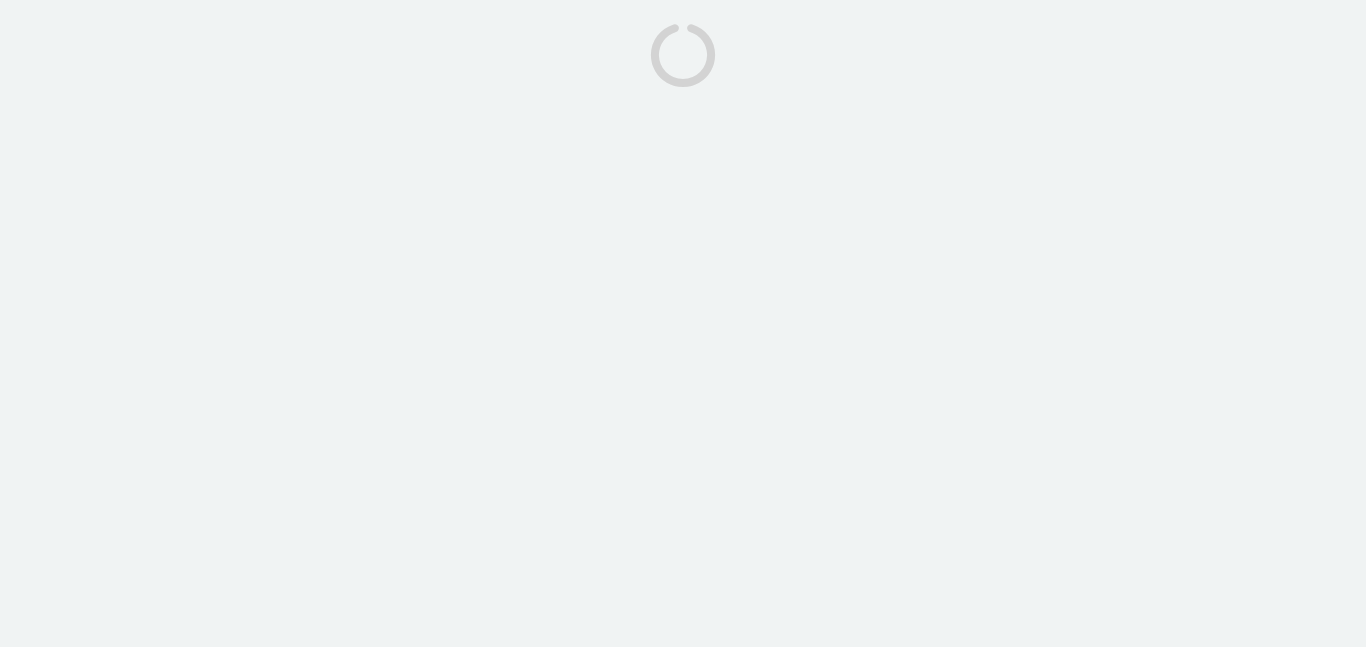 scroll, scrollTop: 0, scrollLeft: 0, axis: both 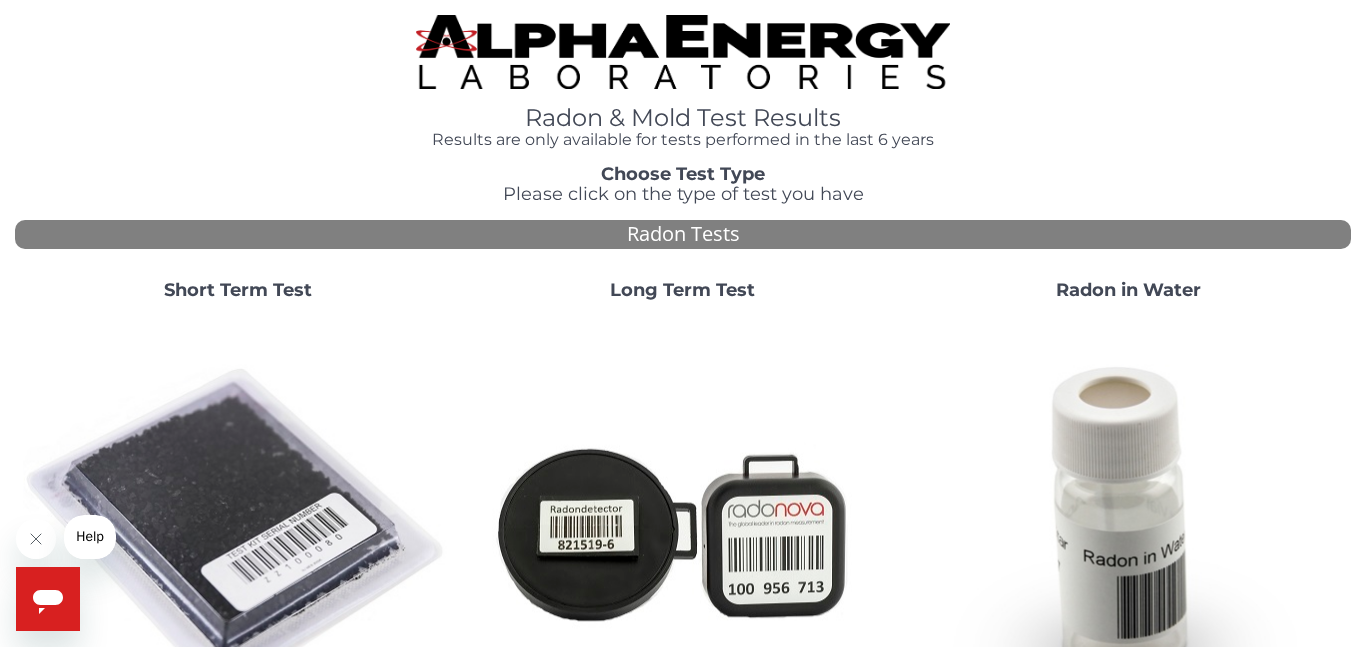 click on "Short Term Test" at bounding box center (238, 290) 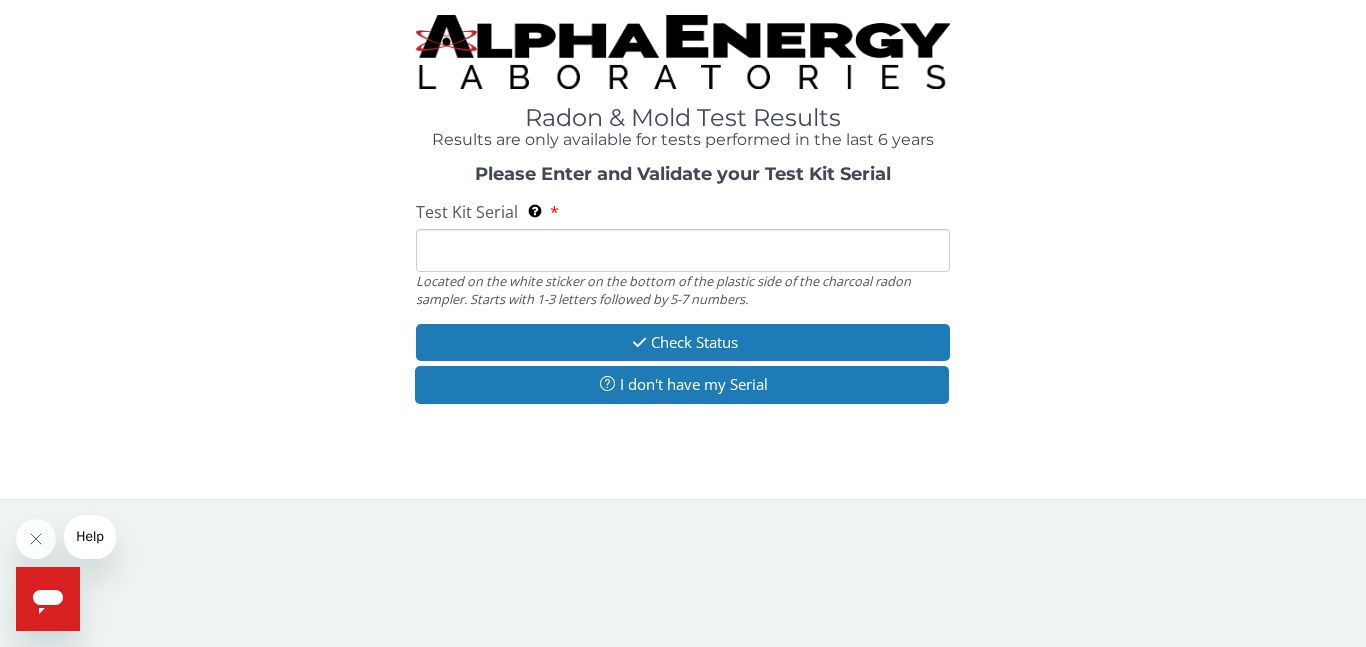 click on "Test Kit Serial     Located on the white sticker on the bottom of the plastic side of the charcoal radon sampler. Starts with 1-3 letters followed by 5-7 numbers." at bounding box center [683, 250] 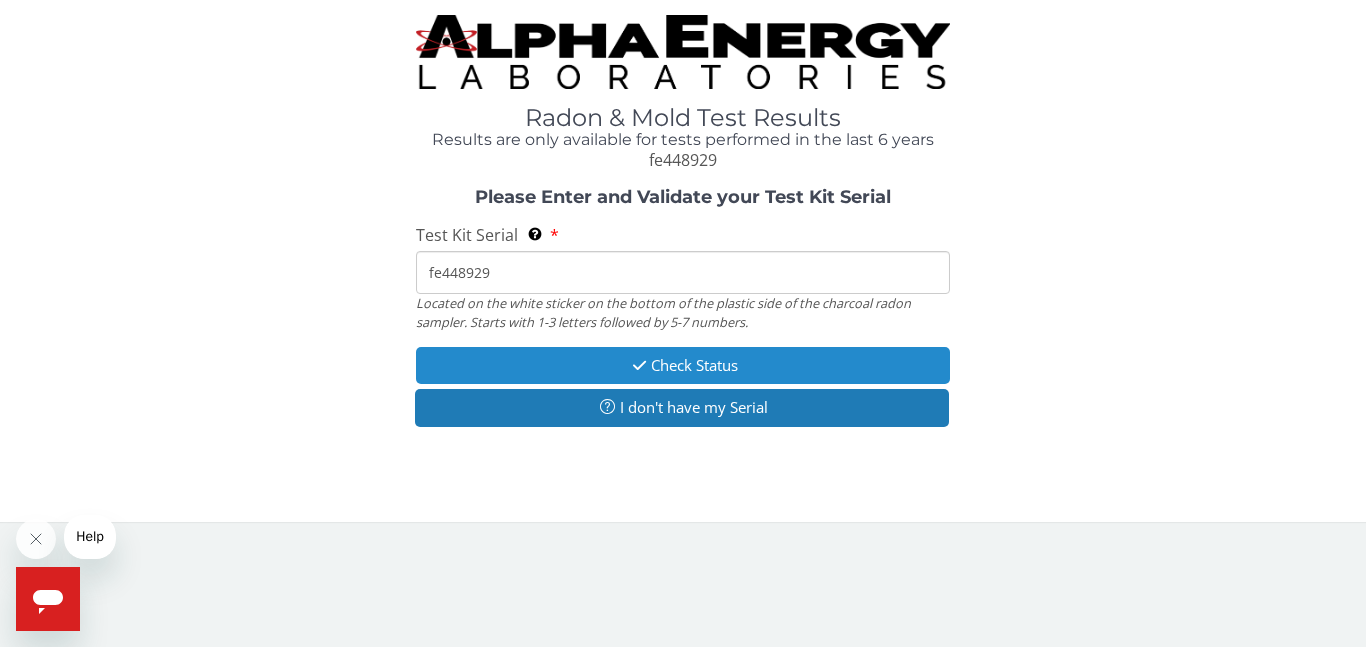 type on "fe448929" 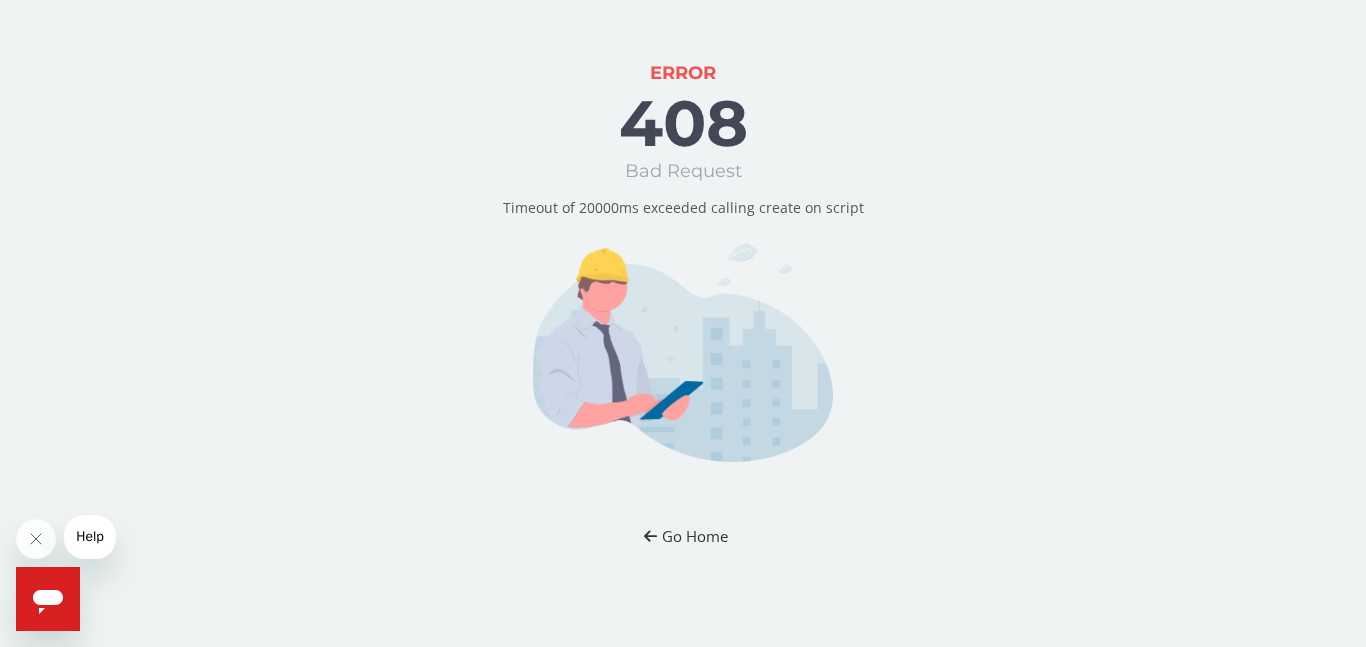 click on "Go Home" at bounding box center [683, 536] 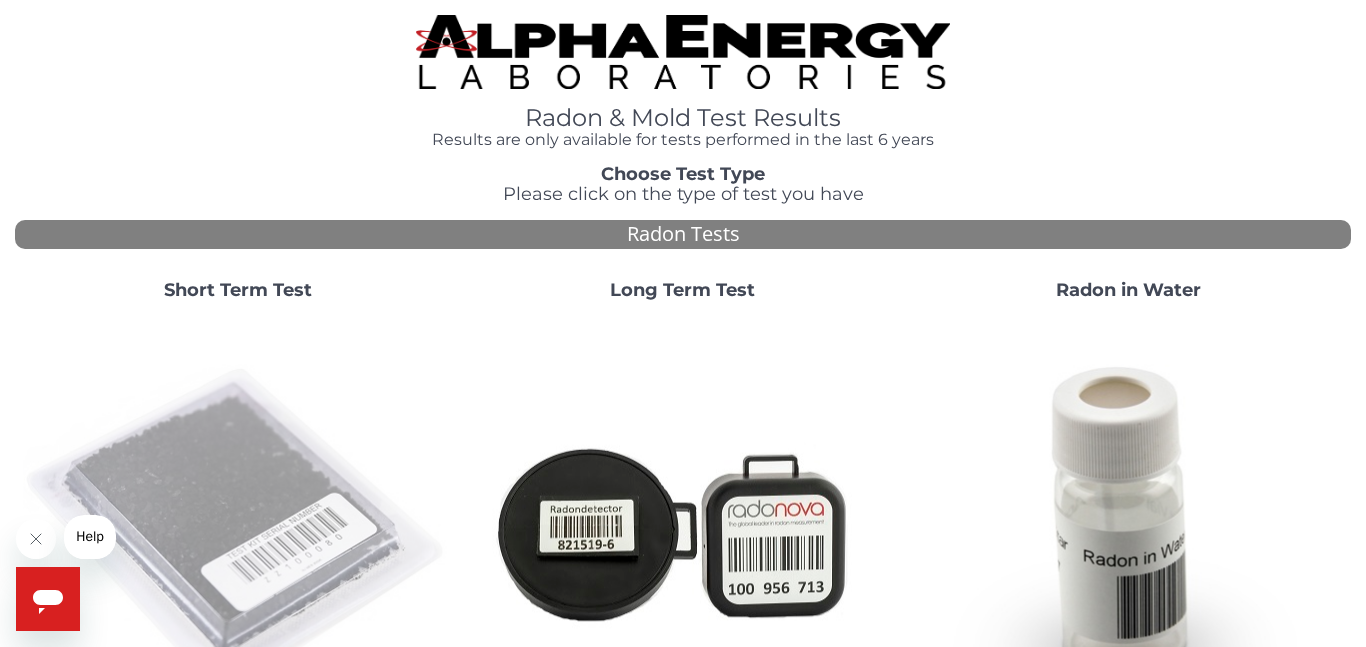 click at bounding box center (237, 531) 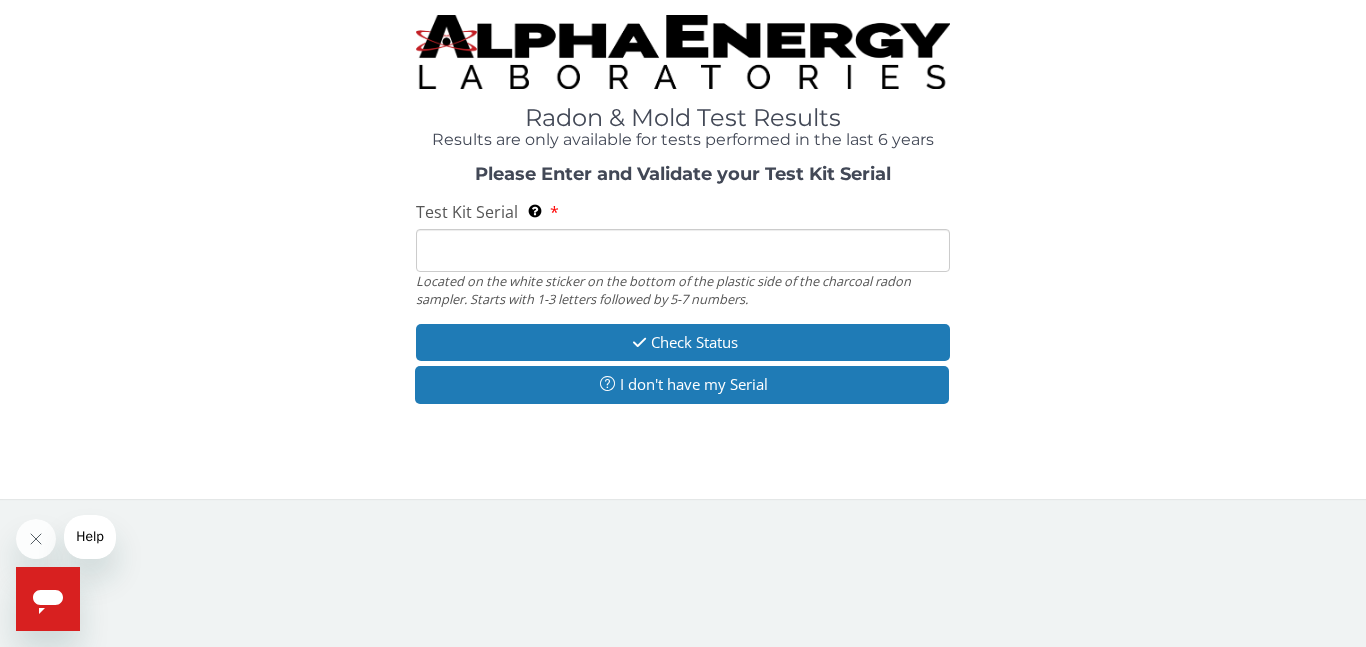 click on "Test Kit Serial     Located on the white sticker on the bottom of the plastic side of the charcoal radon sampler. Starts with 1-3 letters followed by 5-7 numbers." at bounding box center [683, 250] 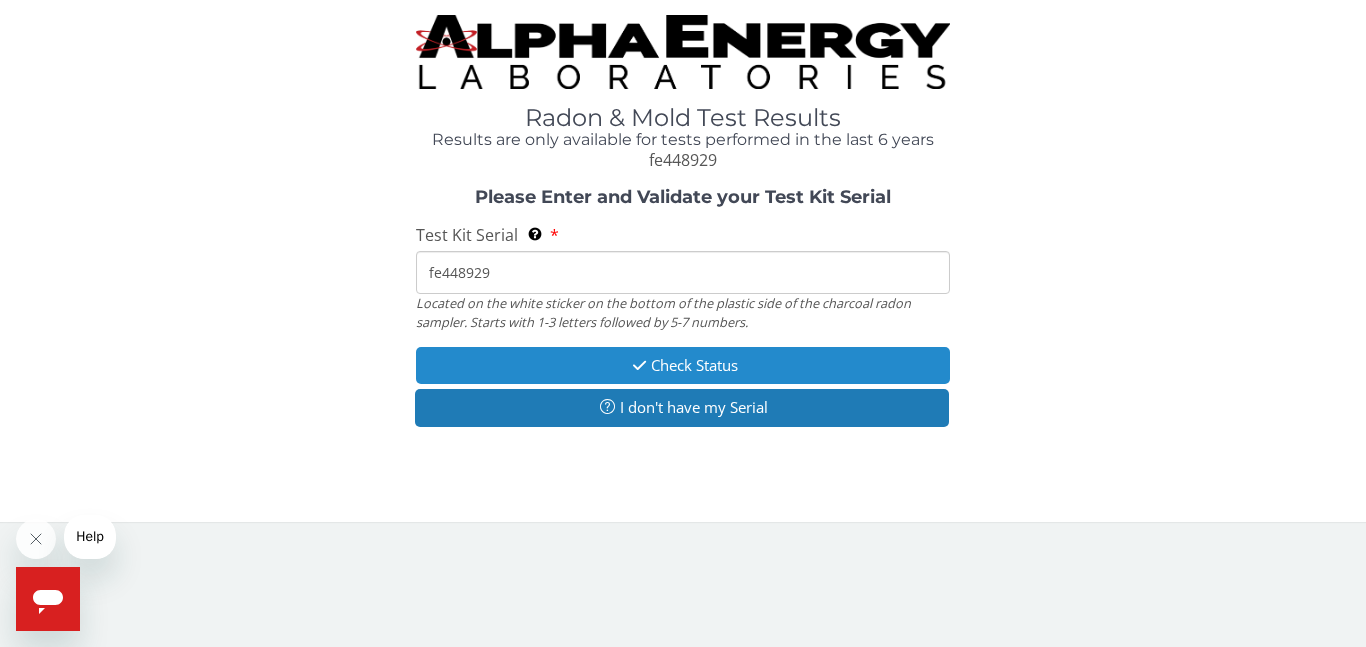 type on "fe448929" 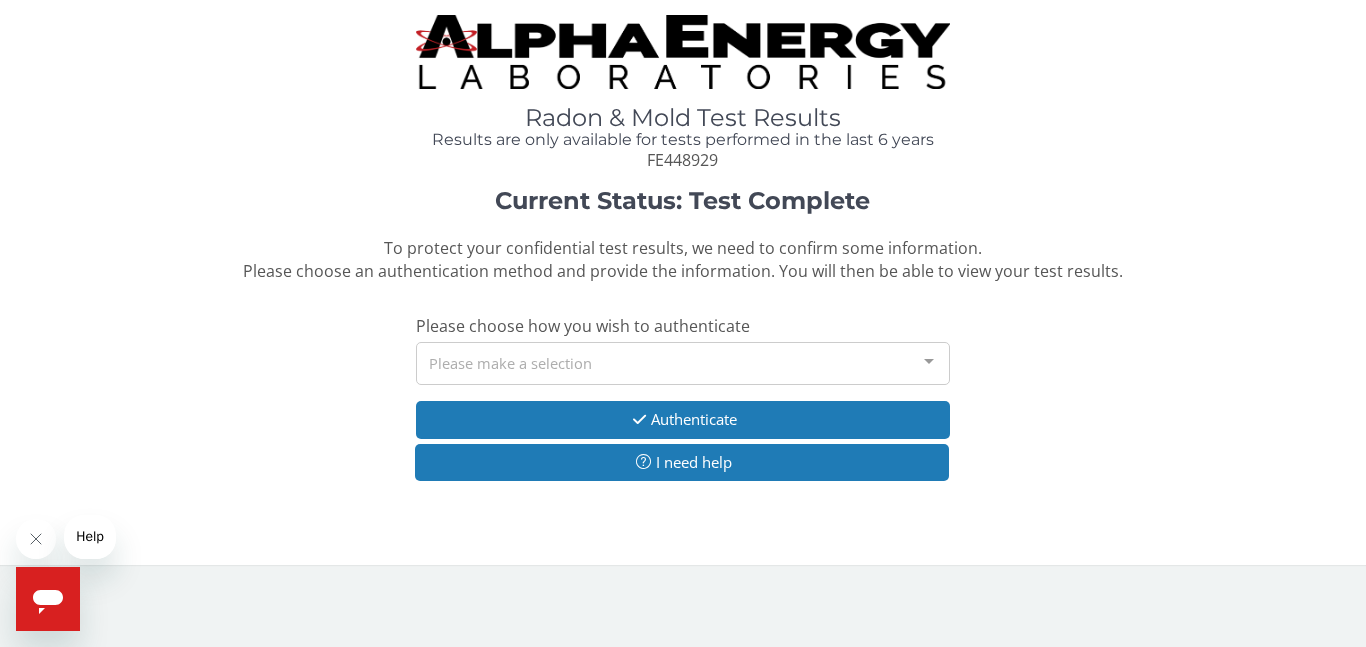 click on "Please make a selection" at bounding box center [683, 363] 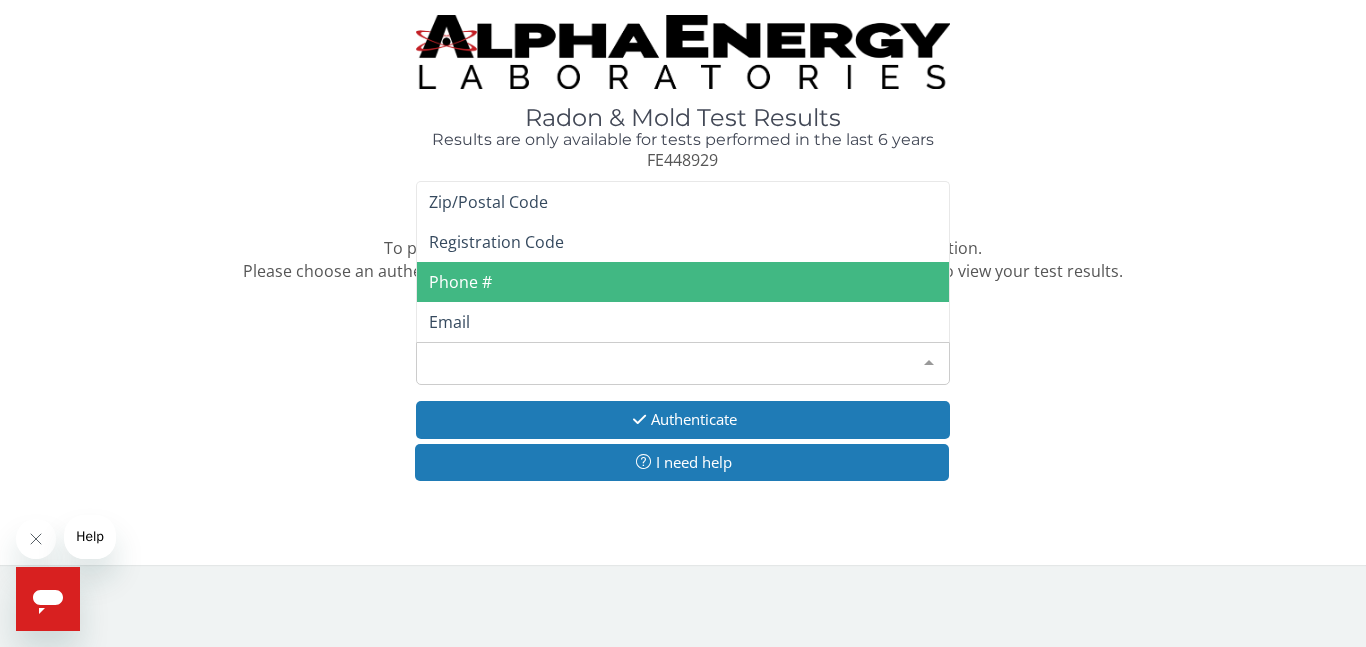 click on "Phone #" at bounding box center (683, 282) 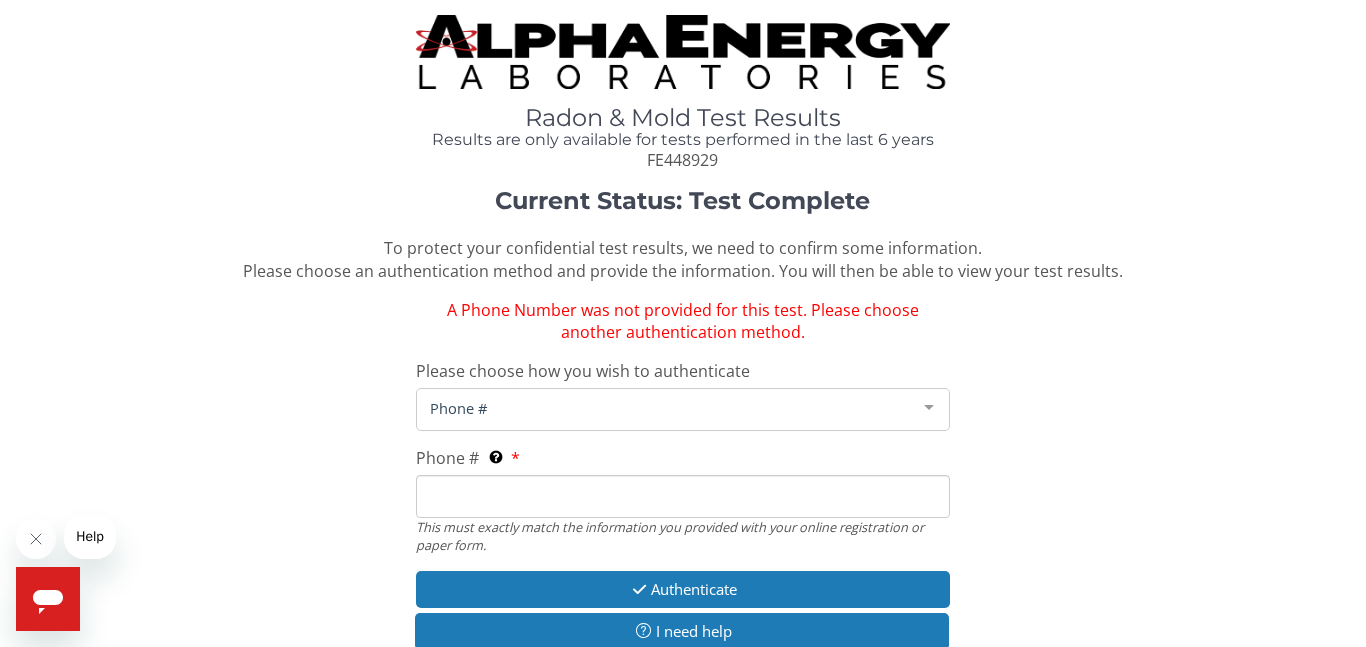 click at bounding box center (929, 408) 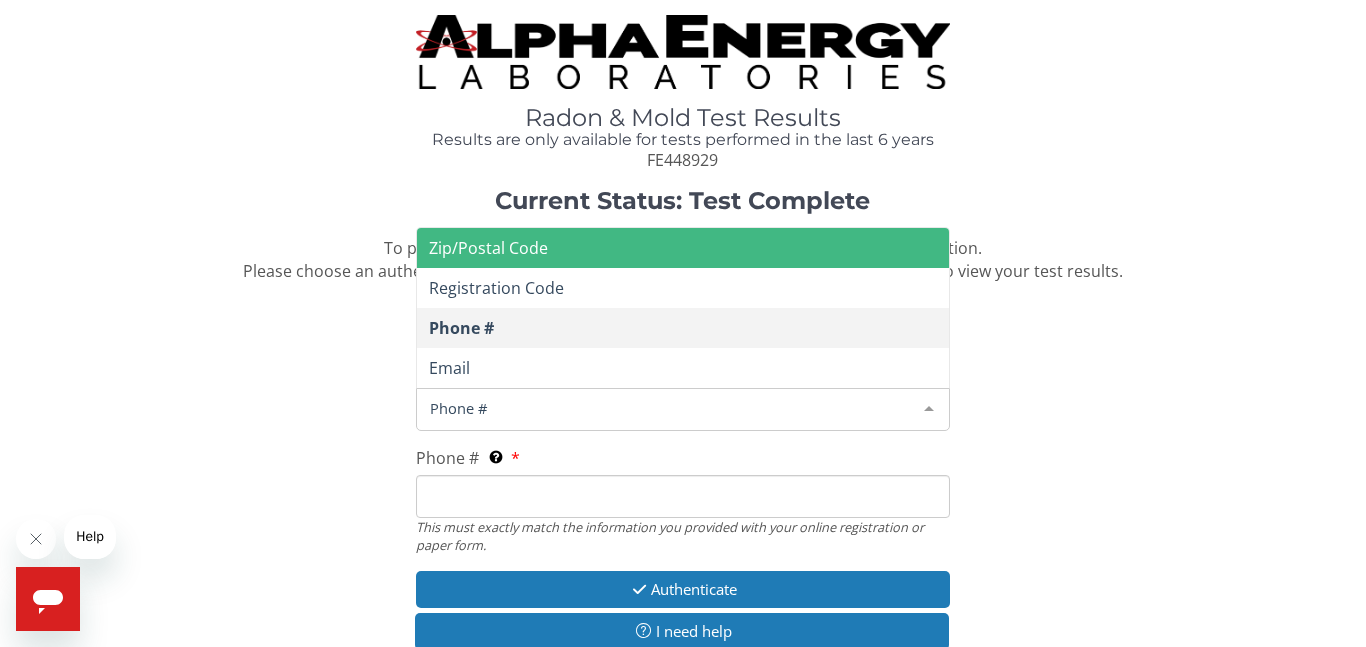 click on "Zip/Postal Code" at bounding box center [683, 248] 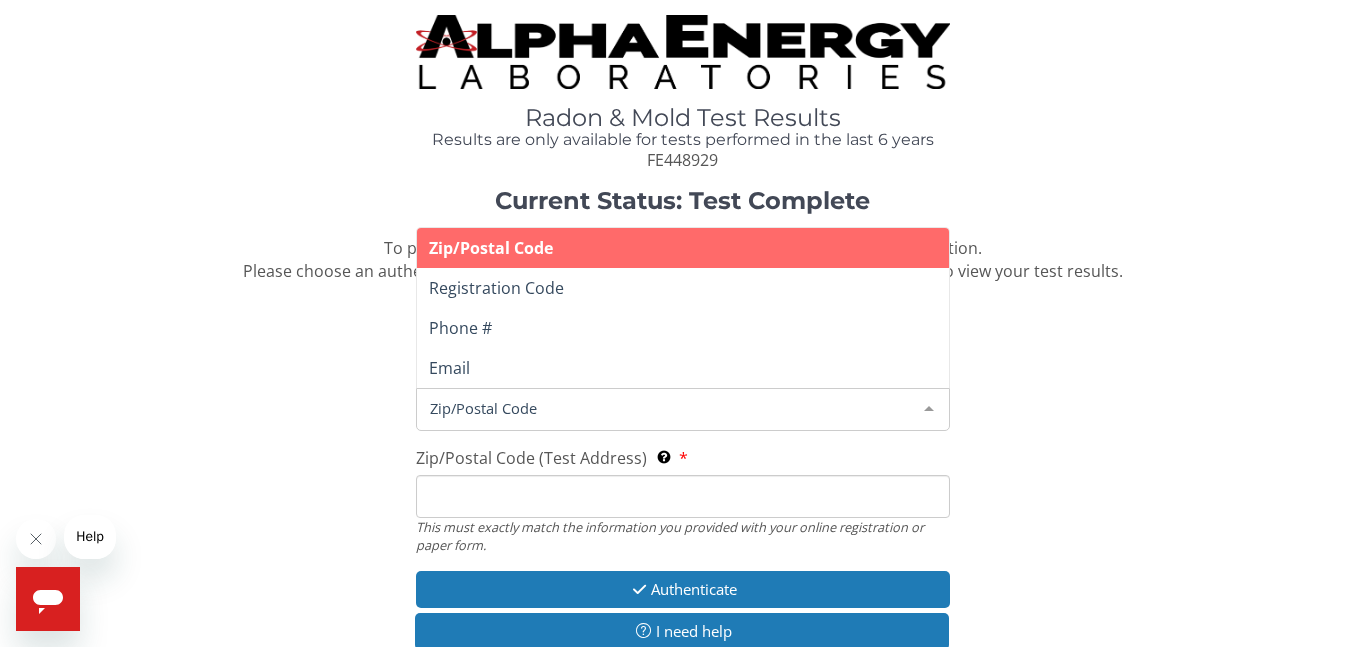 click on "Zip/Postal Code" at bounding box center (667, 408) 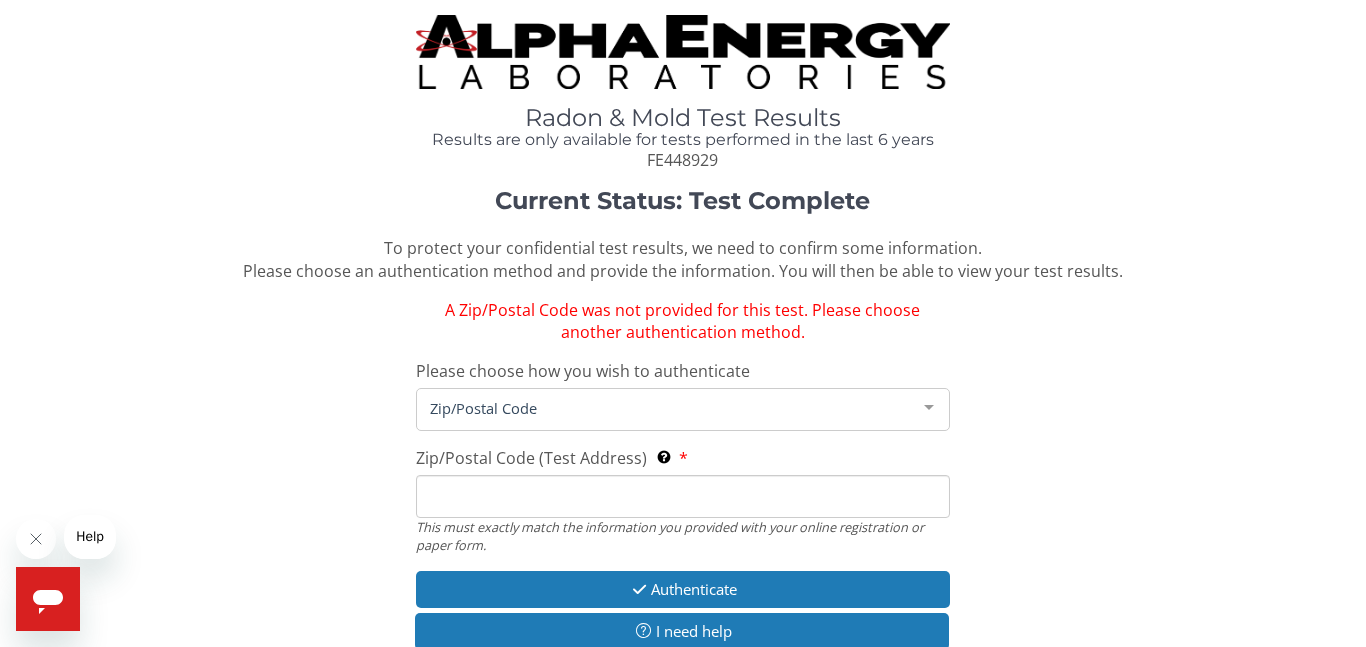 click on "Zip/Postal Code" at bounding box center [667, 408] 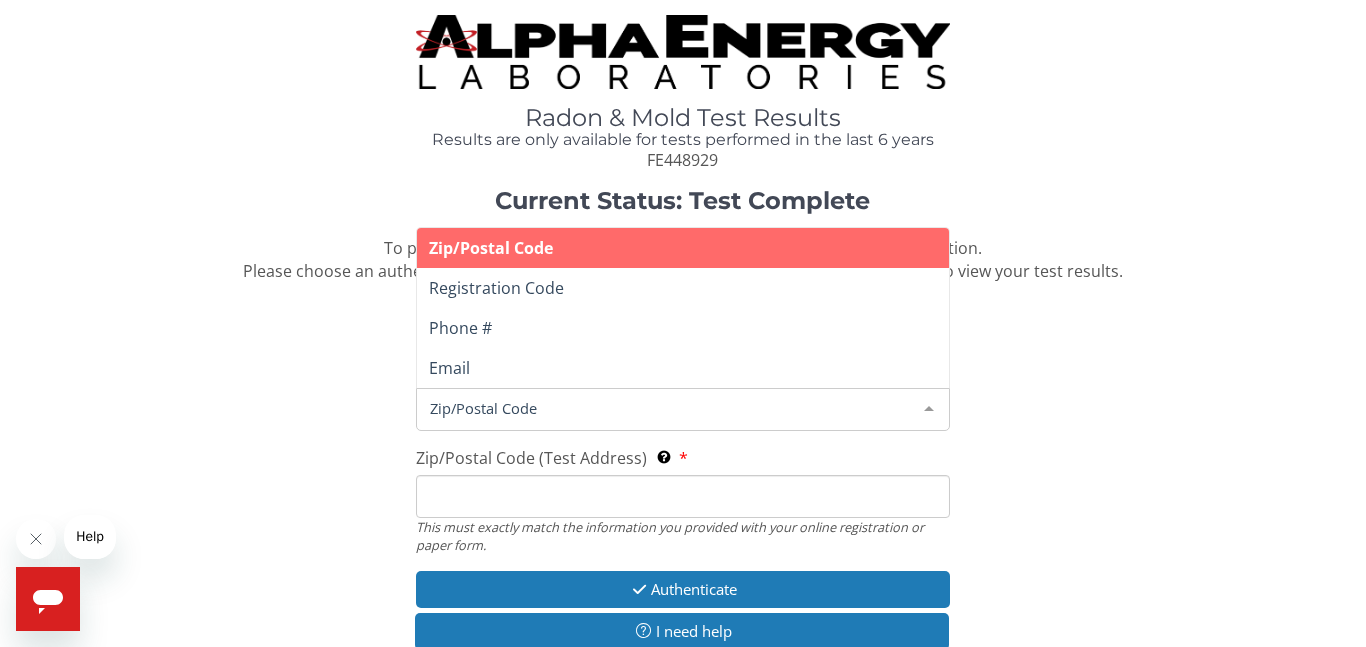 click on "Zip/Postal Code" at bounding box center [667, 408] 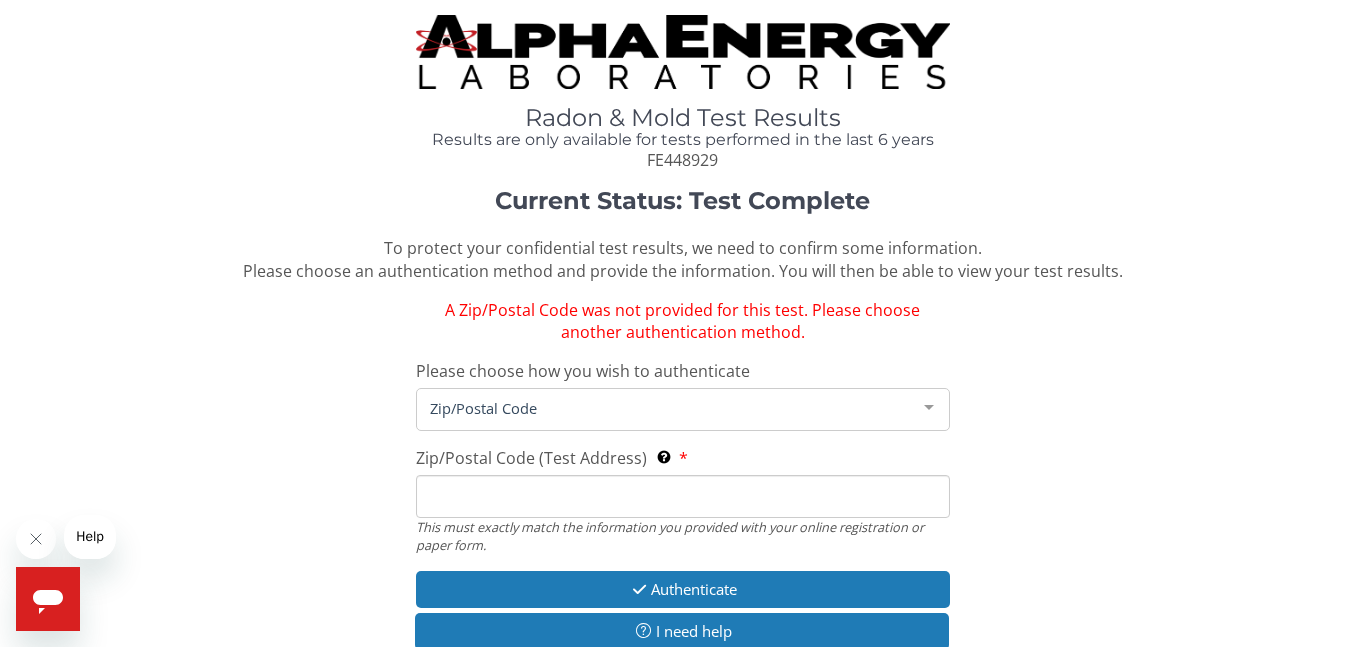click on "Current Status: Test Complete To protect your confidential test results, we need to confirm some information. Please choose an authentication method and provide the information. You will then be able to view your test results.         A Zip/Postal Code was not provided for this test. Please choose another authentication method.       Please choose how you wish to authenticate                Zip/Postal Code         Zip/Postal Code   Registration Code   Phone #   Email       List is empty.         Zip/Postal Code (Test Address)     This must exactly match the information you provided with your online registration or paper form.       This must exactly match the information you provided with your online registration or paper form.
Authenticate
I need help" at bounding box center (683, 430) 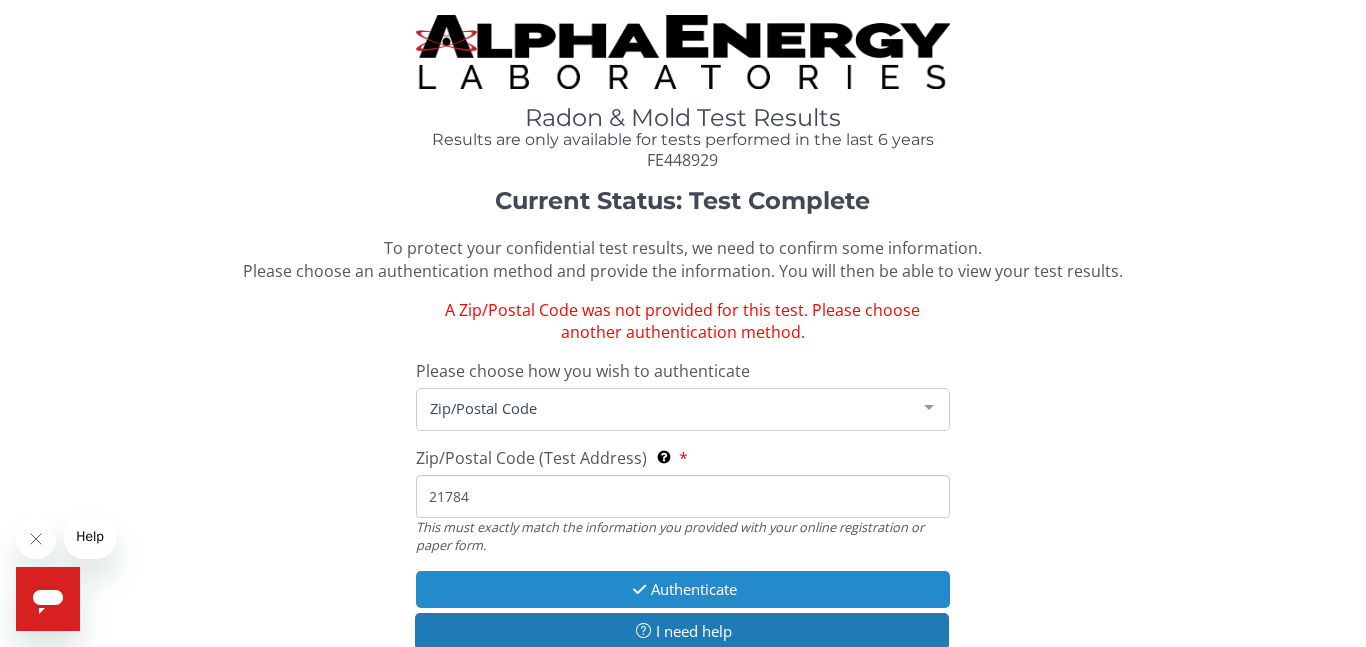 type on "21784" 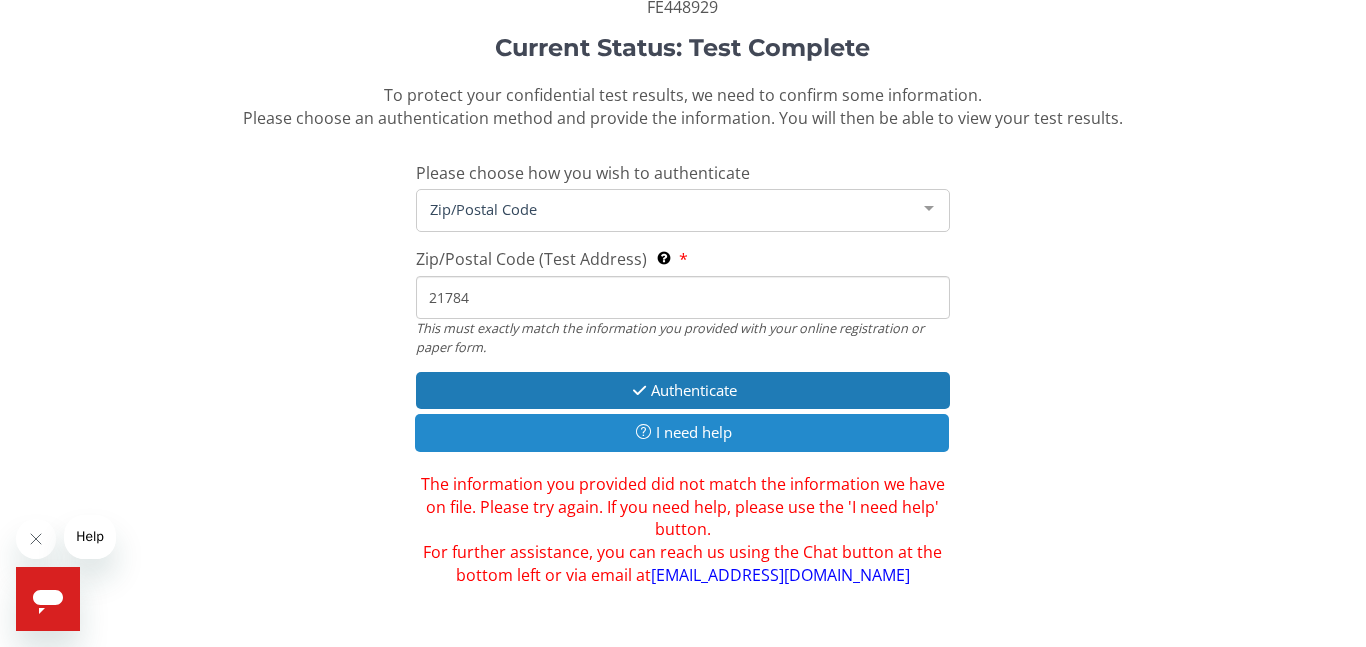 scroll, scrollTop: 158, scrollLeft: 0, axis: vertical 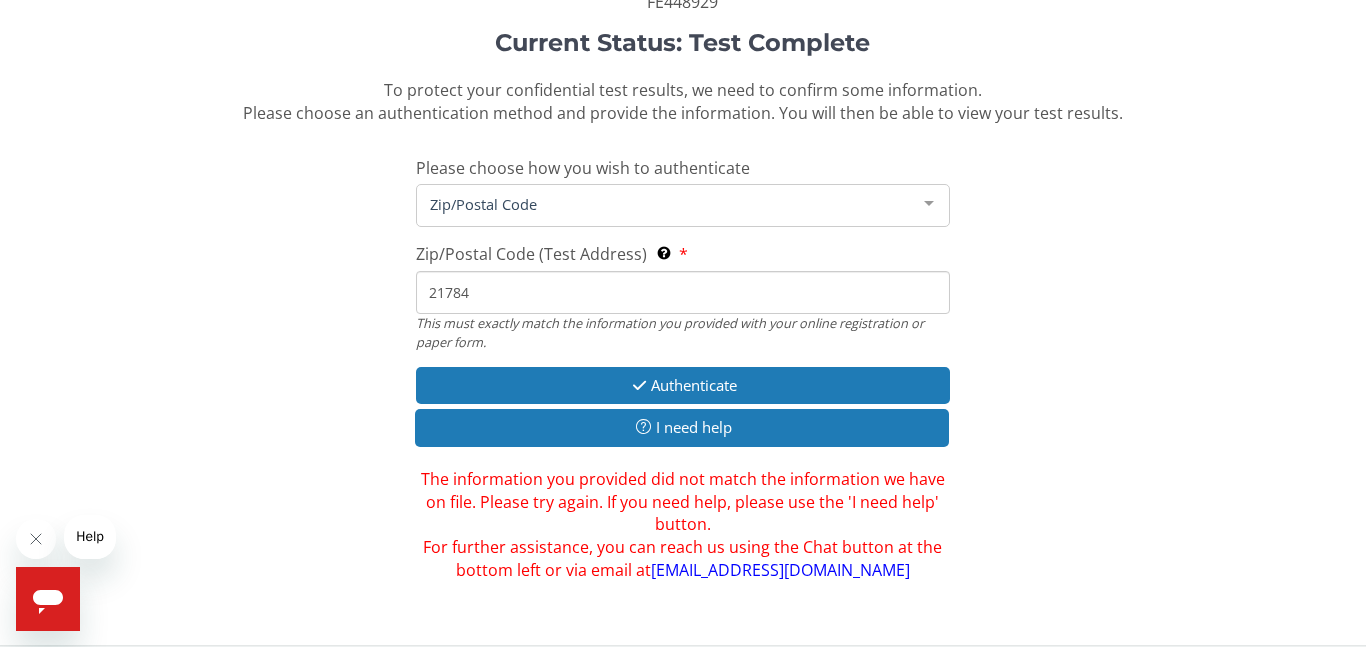 click at bounding box center [929, 204] 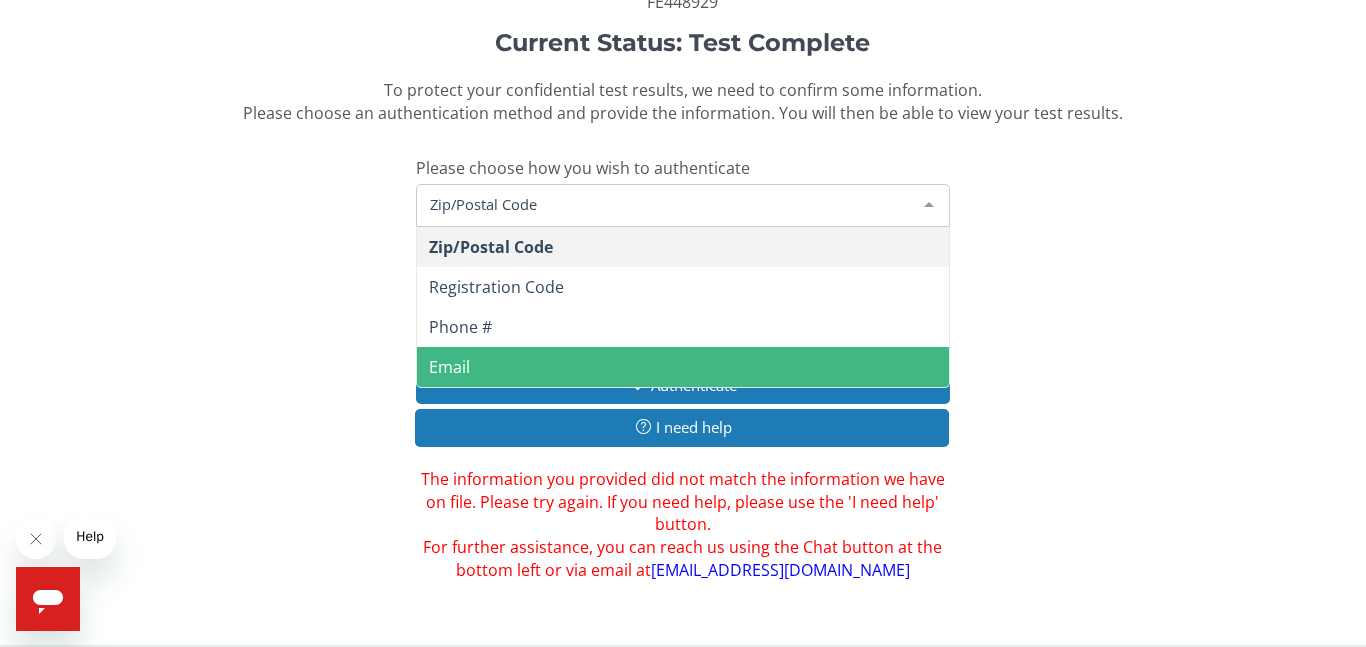 click on "Email" at bounding box center (449, 367) 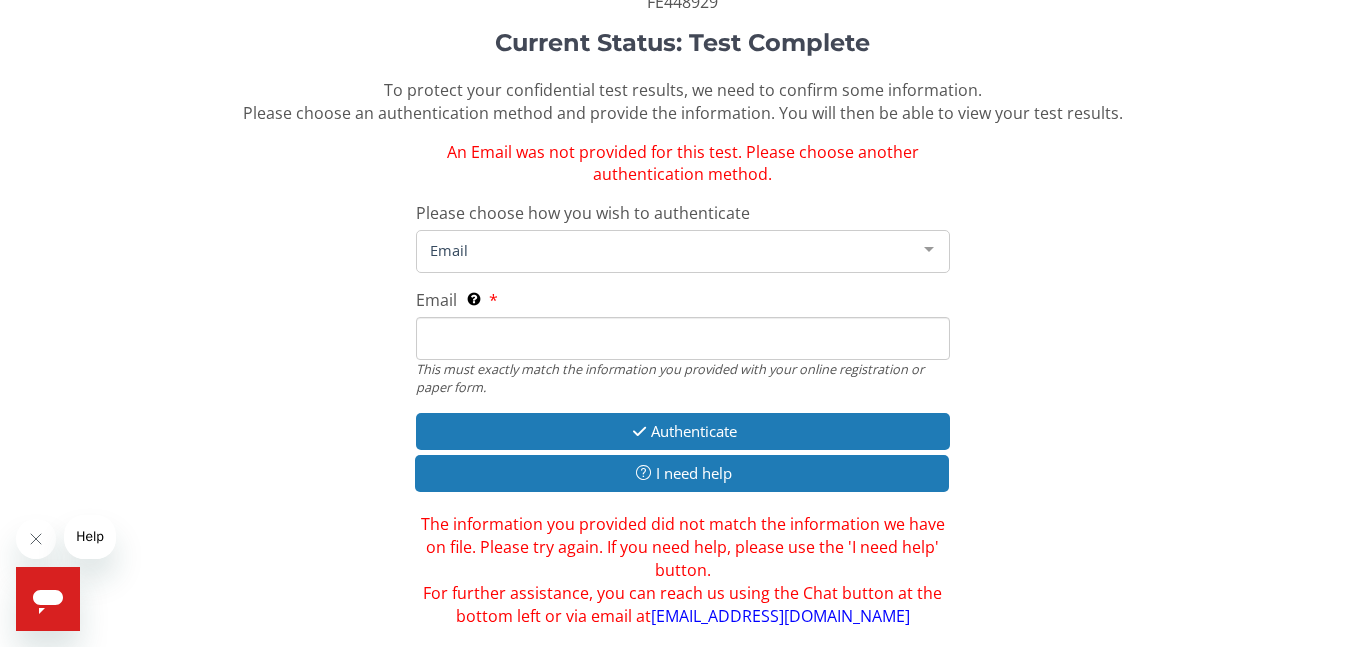 click on "Email     This must exactly match the information you provided with your online registration or paper form." at bounding box center (683, 338) 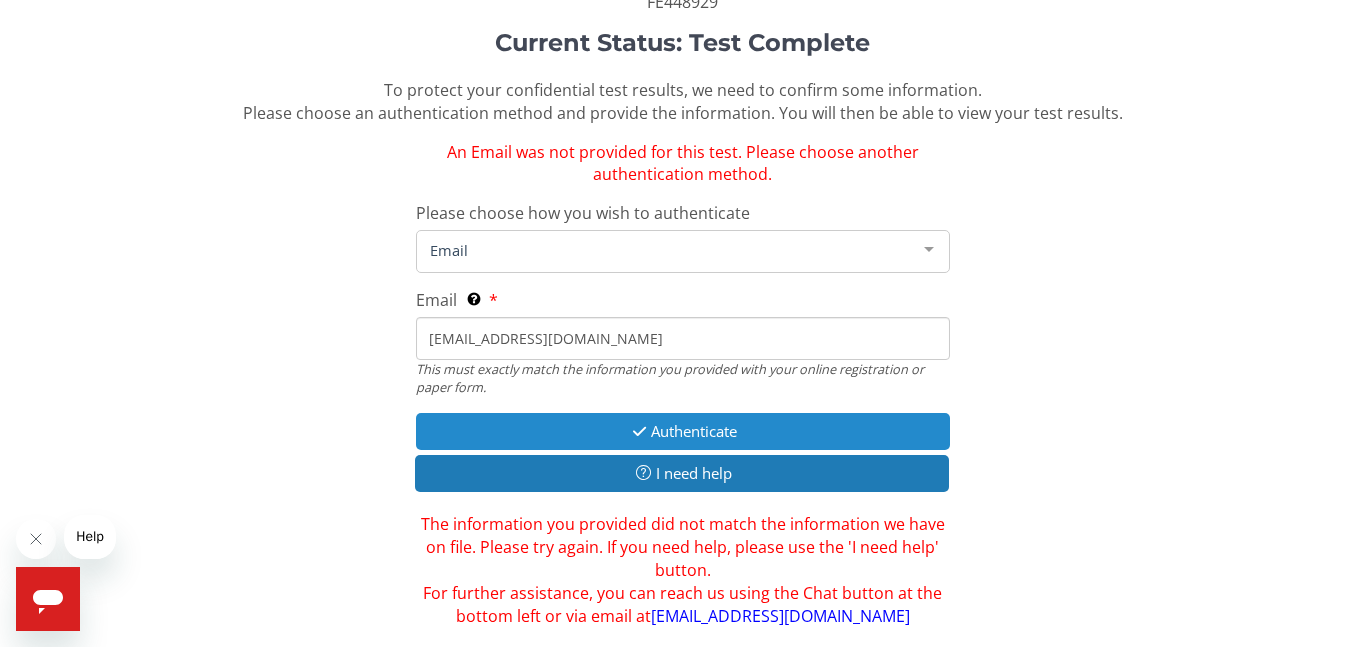 click on "Authenticate" at bounding box center (683, 431) 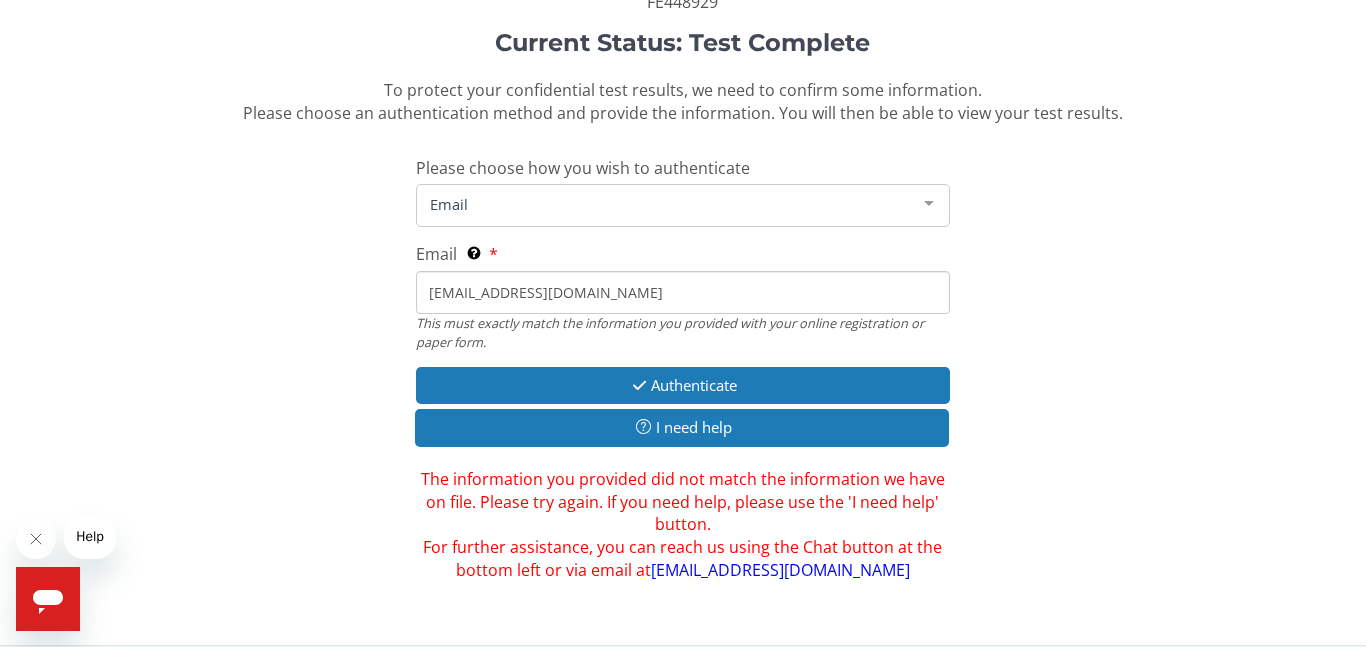 click at bounding box center (929, 204) 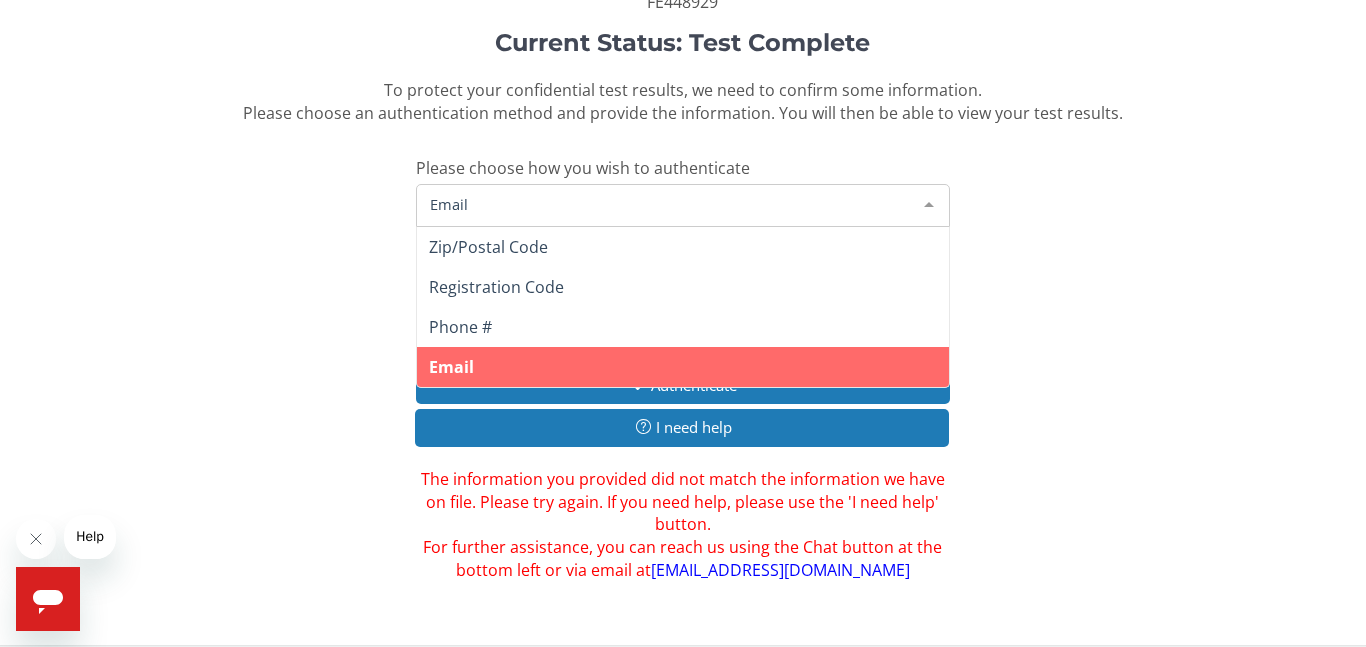click on "Email" at bounding box center (683, 367) 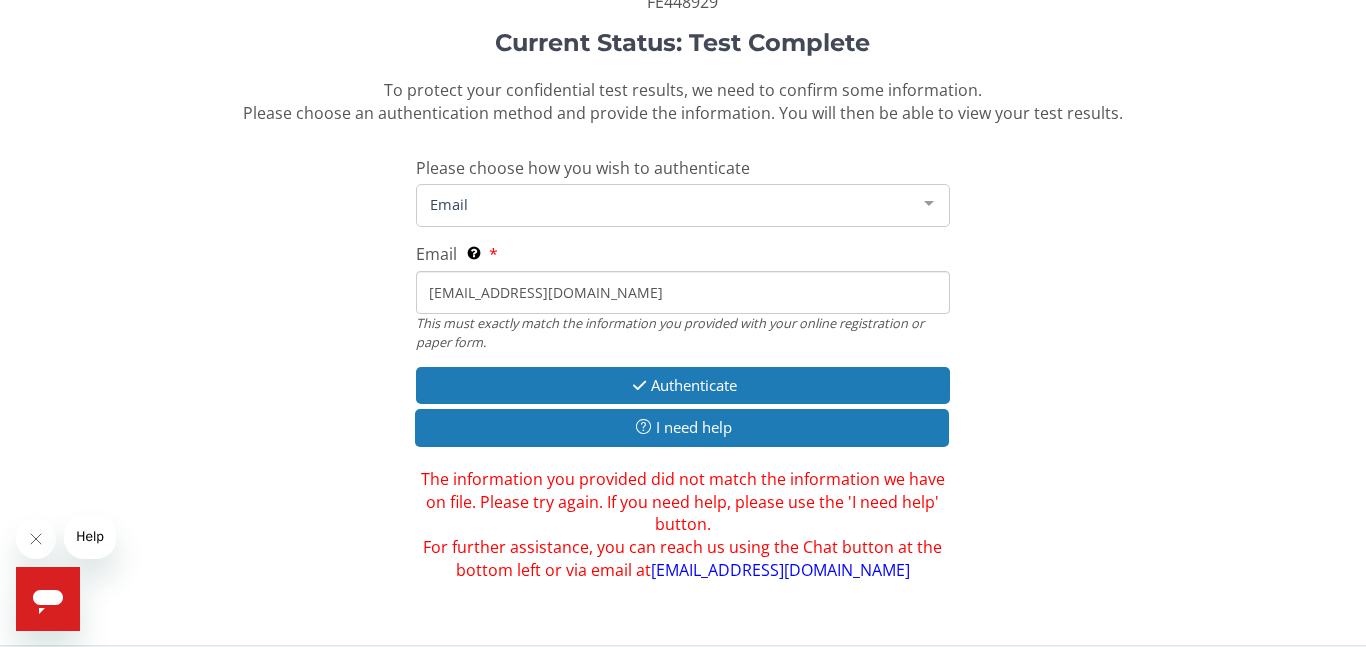 click on "[EMAIL_ADDRESS][DOMAIN_NAME]" at bounding box center (683, 292) 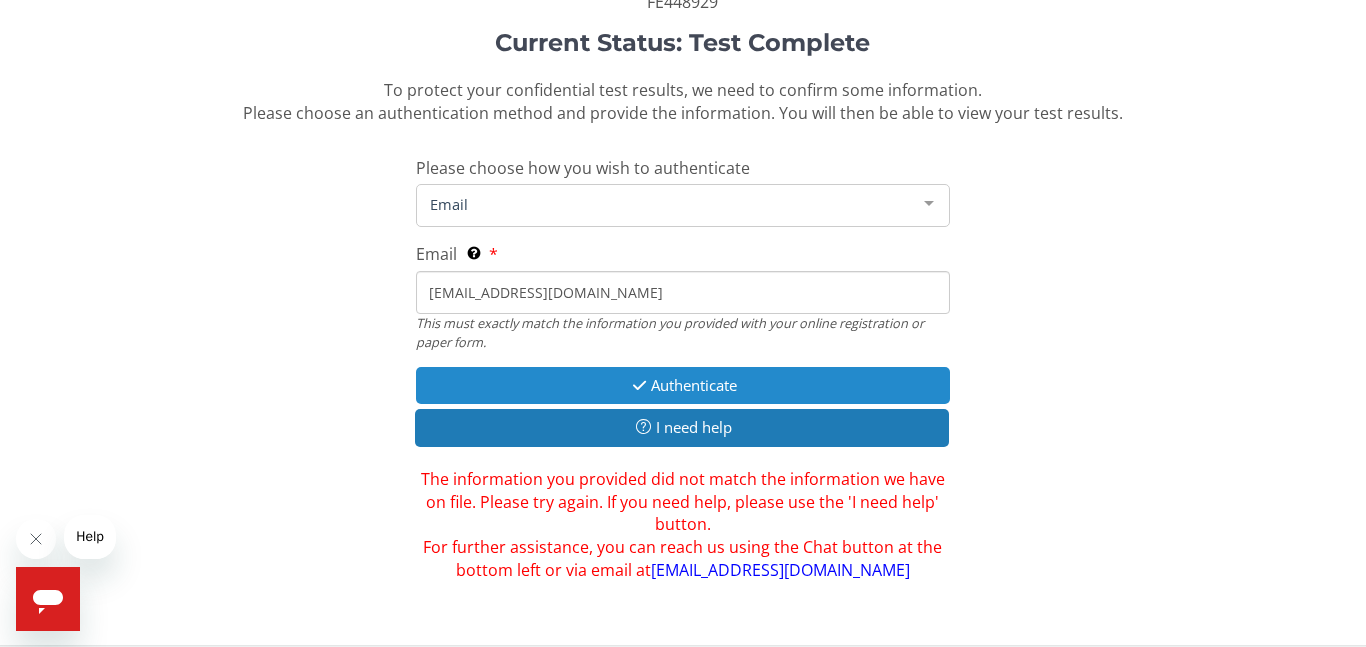 click on "Authenticate" at bounding box center (683, 385) 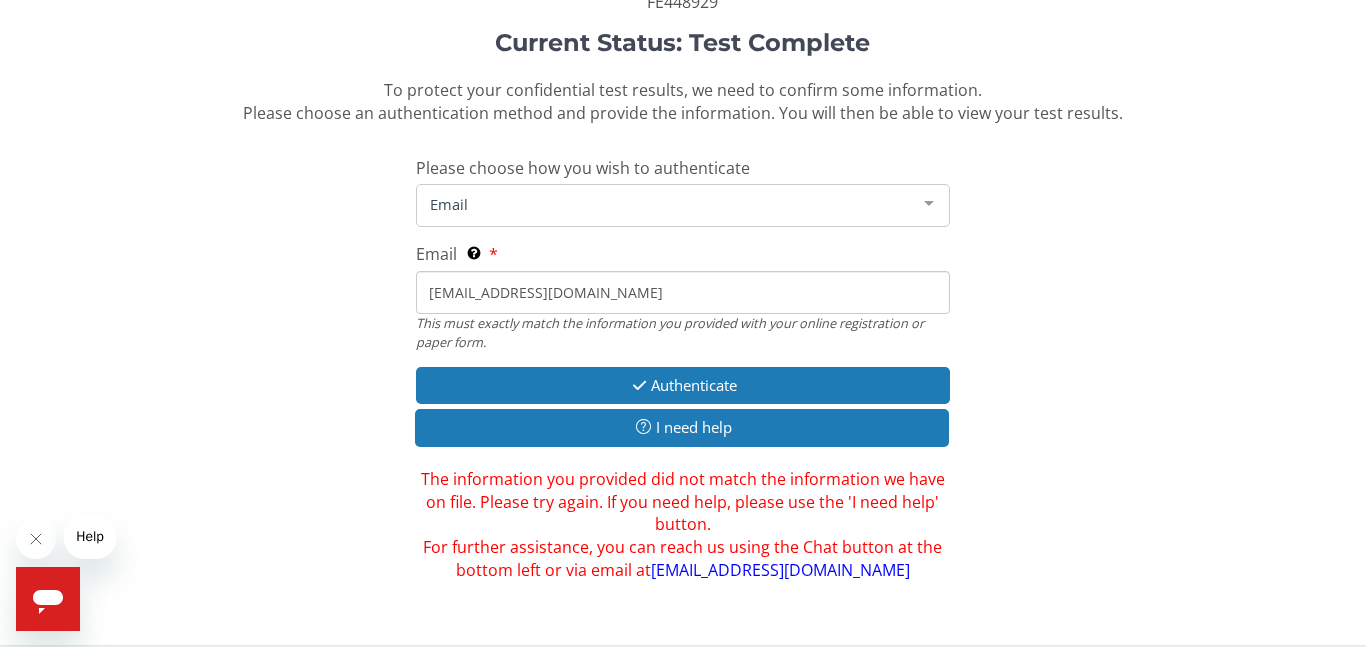 click on "Help" at bounding box center (90, 536) 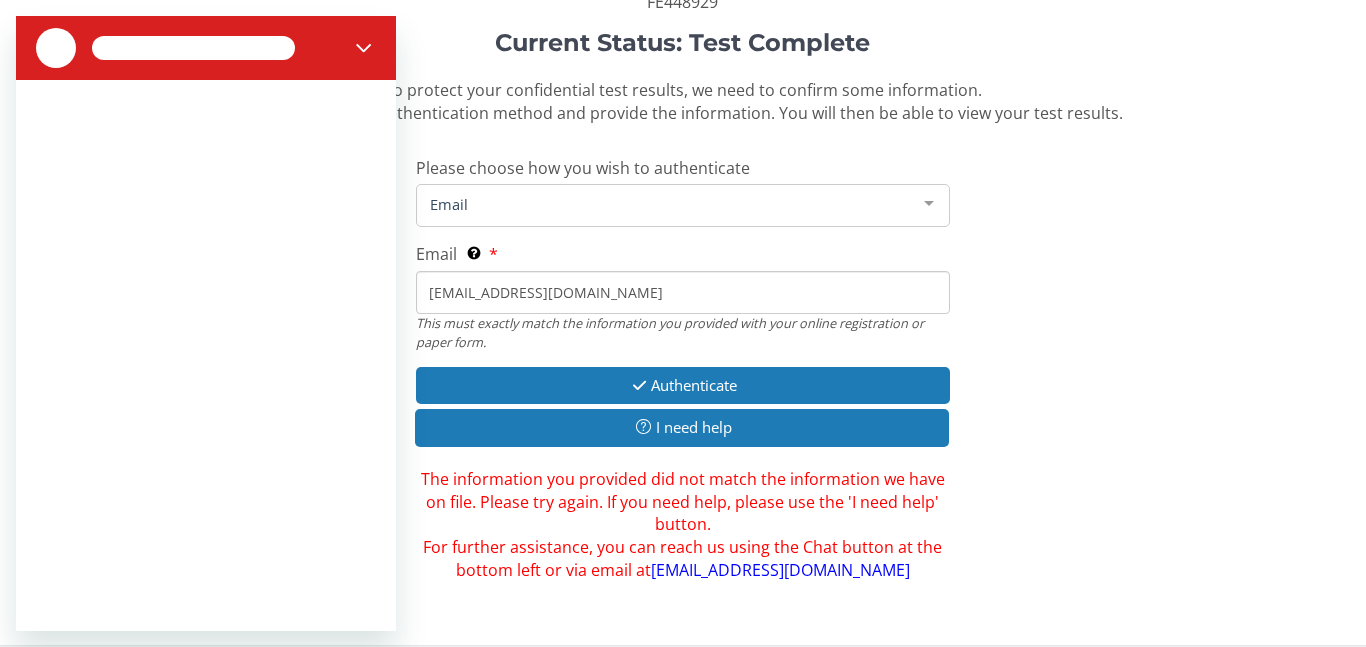 scroll, scrollTop: 0, scrollLeft: 0, axis: both 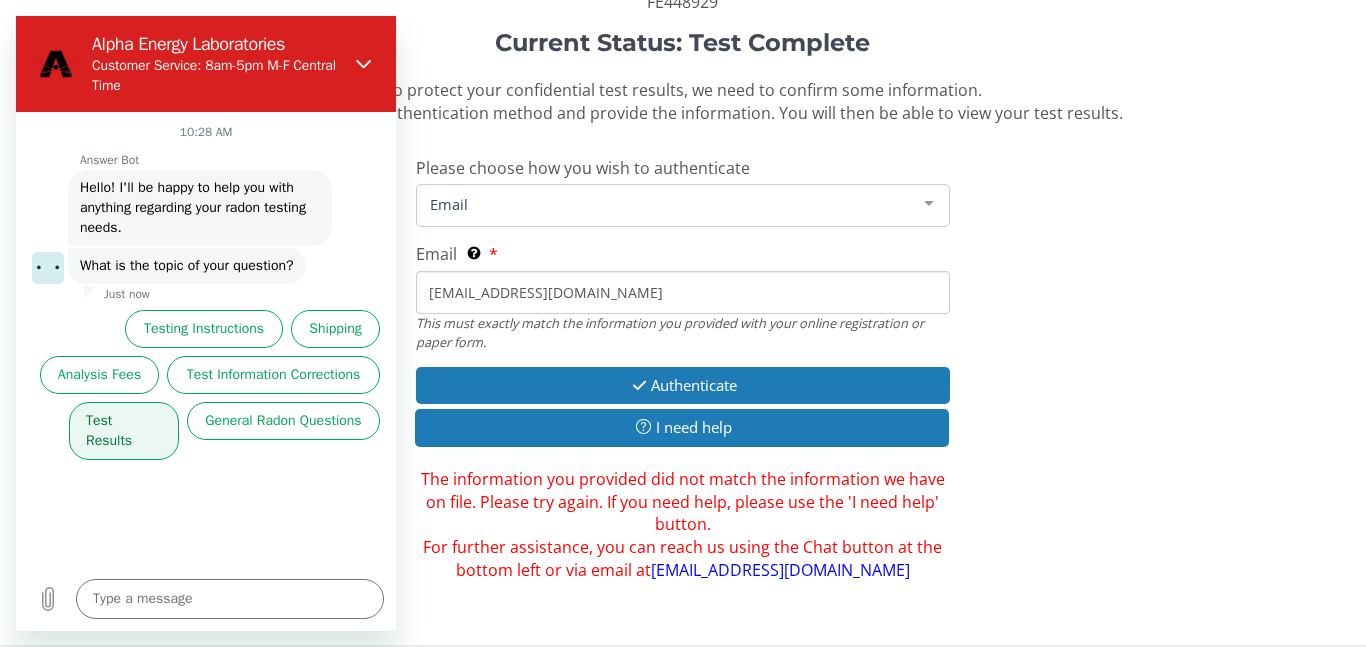 click on "Test Results" at bounding box center [124, 431] 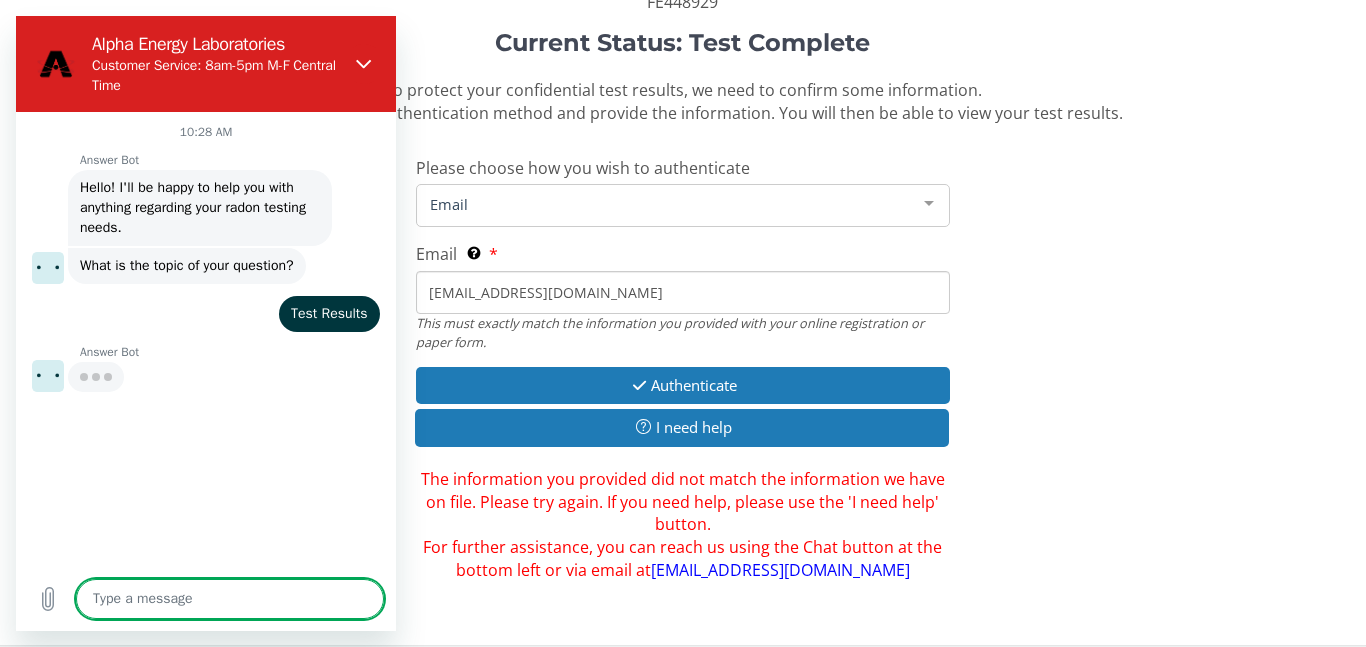 type on "x" 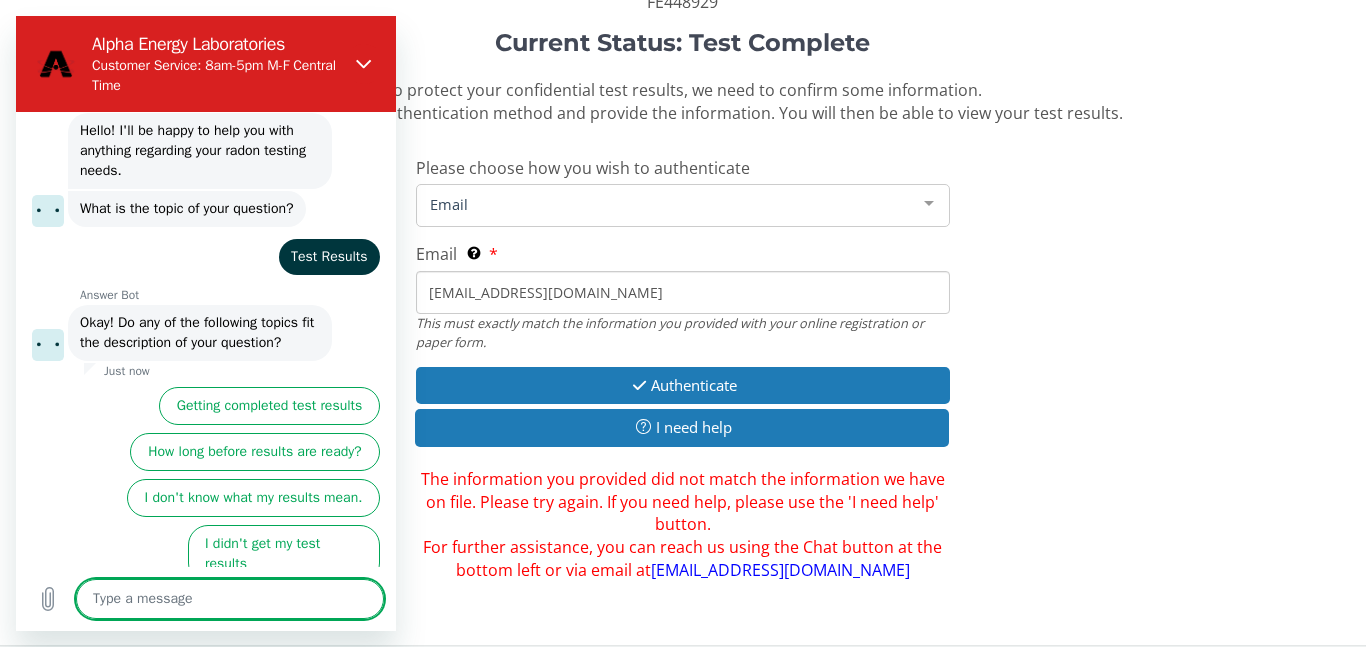 scroll, scrollTop: 58, scrollLeft: 0, axis: vertical 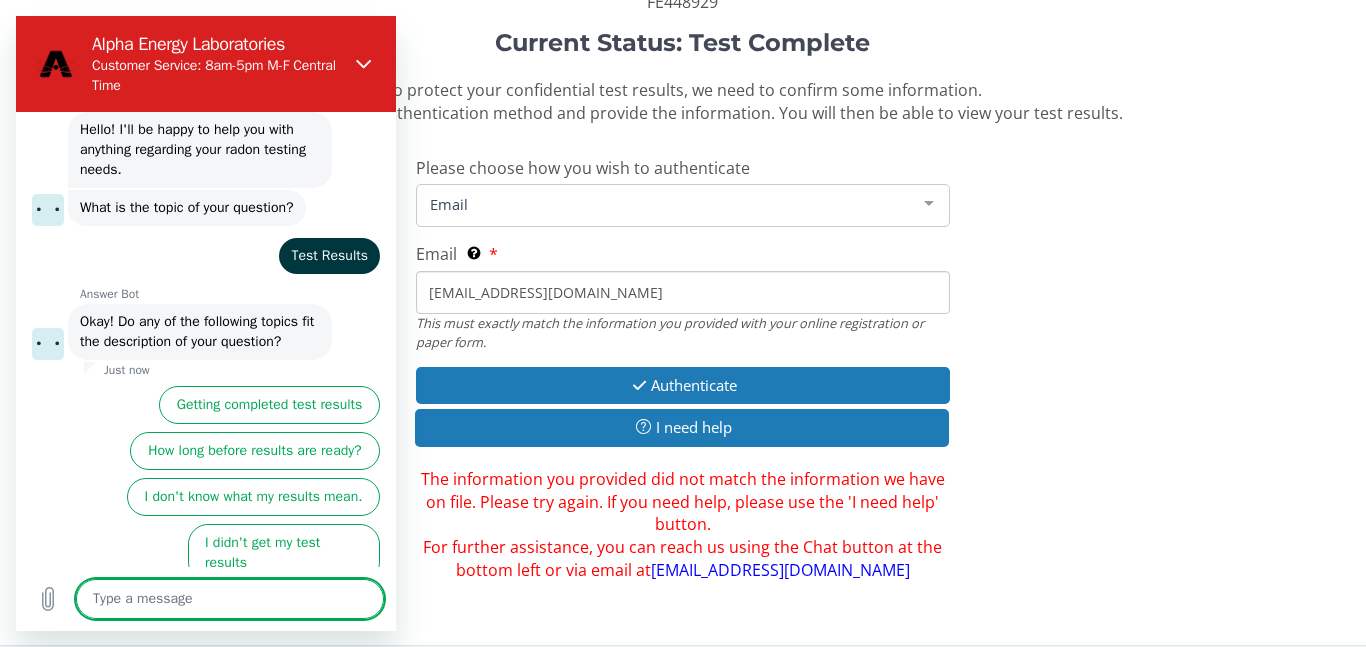 type on "u" 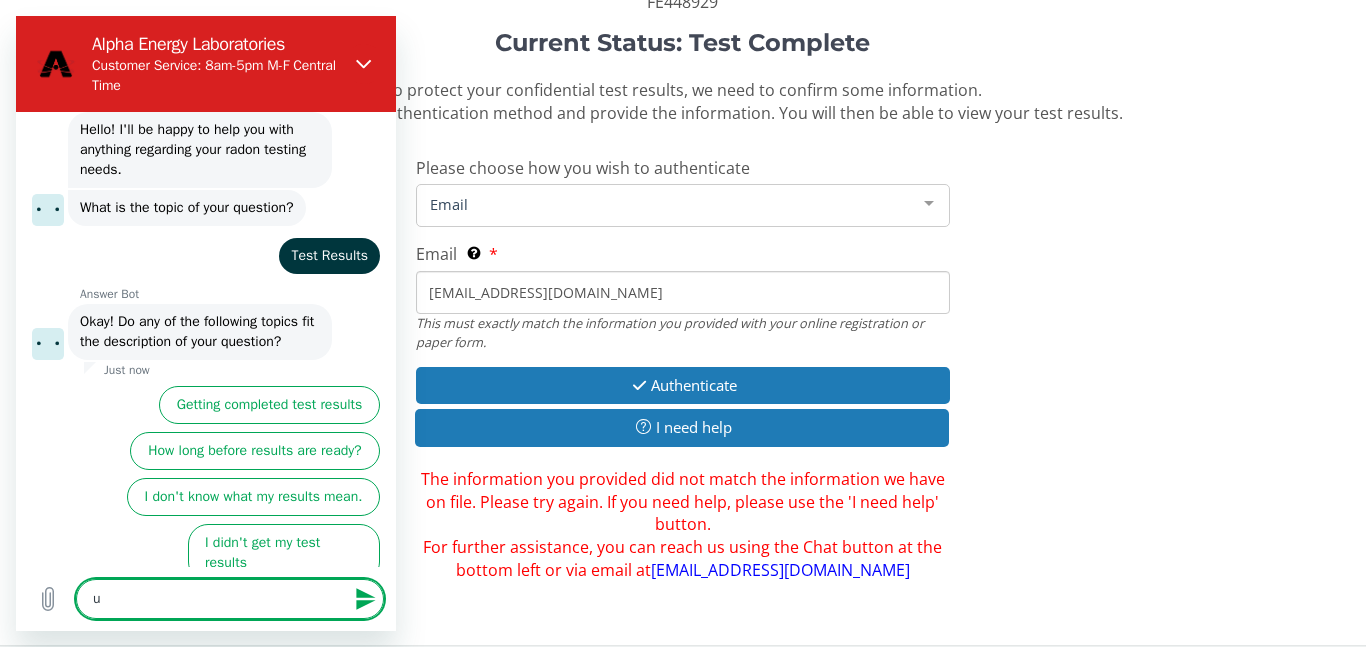 type on "un" 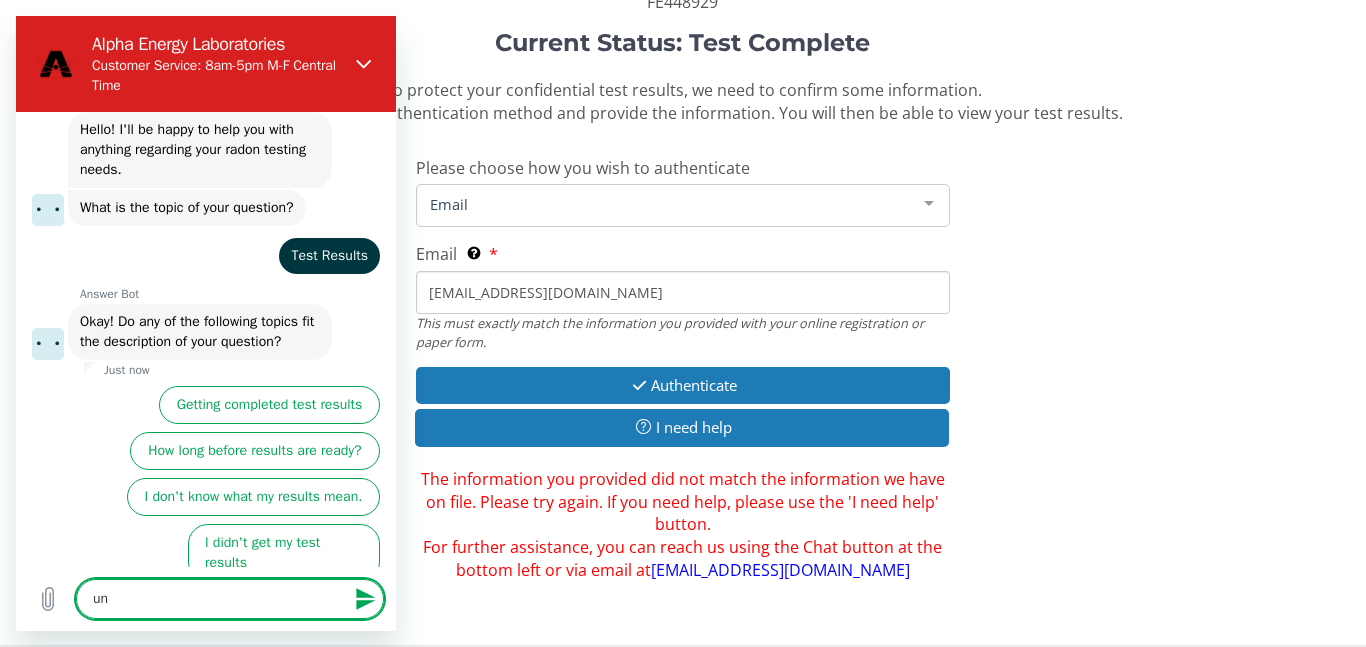 type on "una" 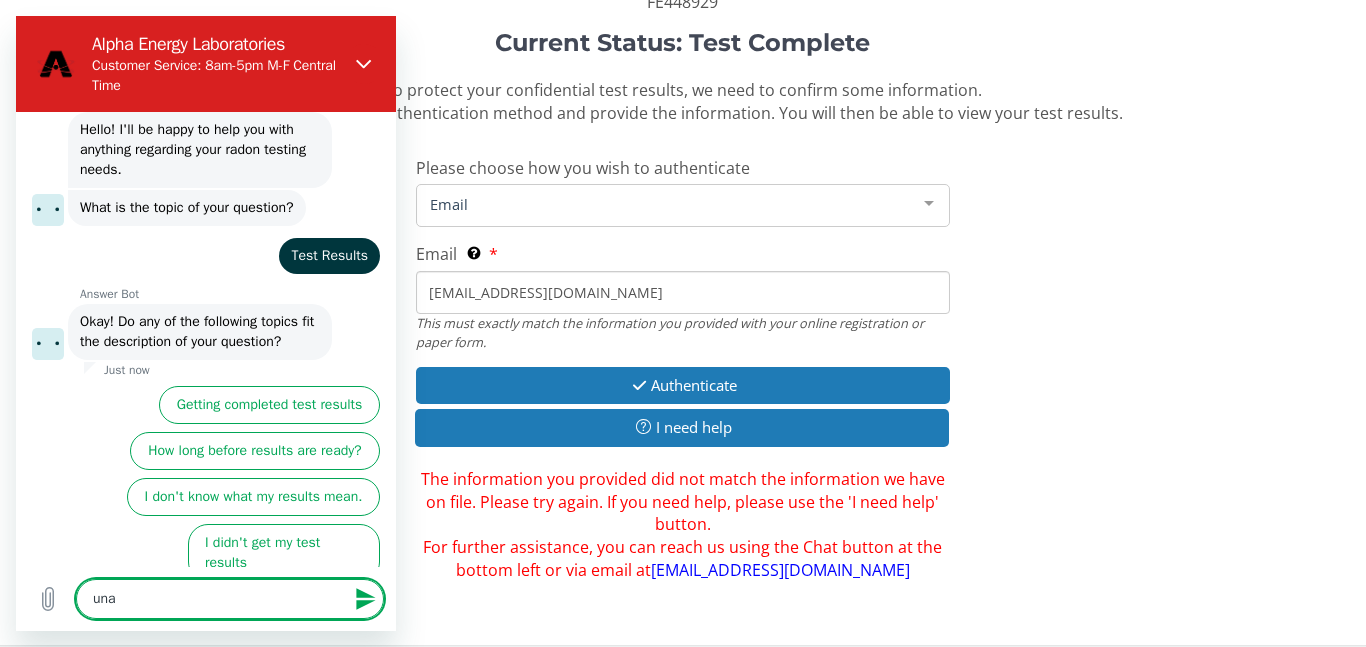 type on "unab" 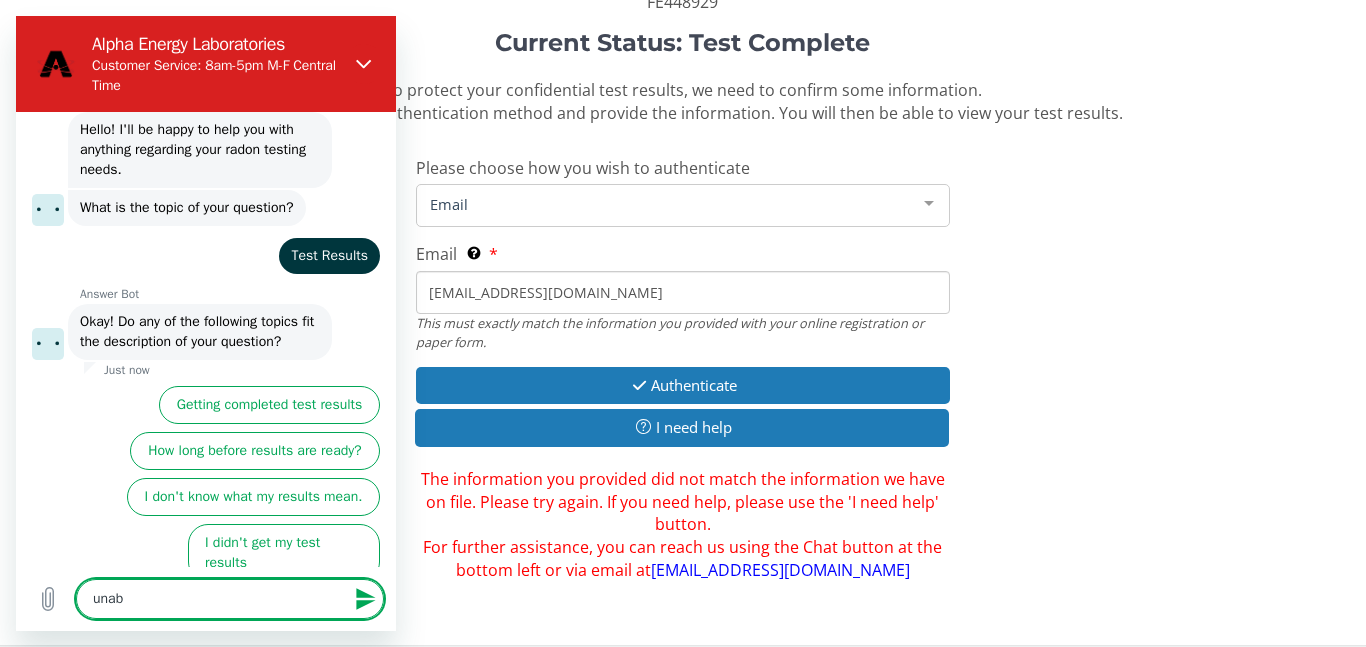type on "x" 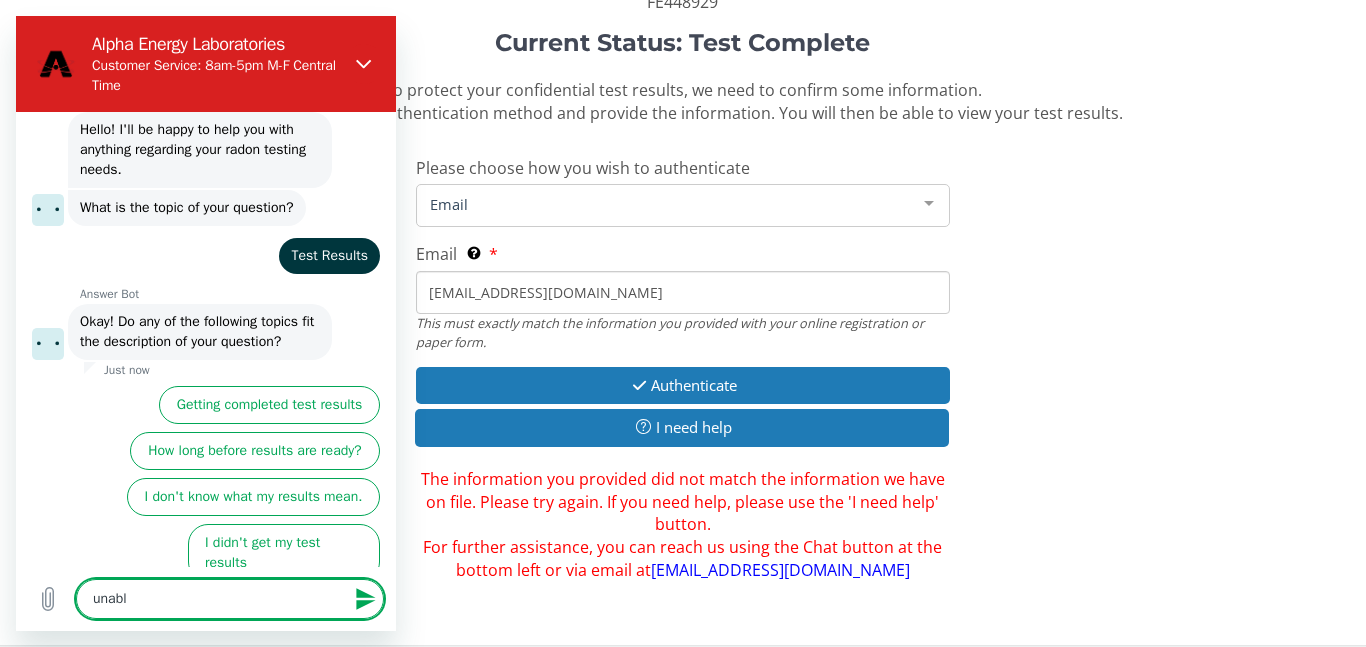 type on "unable" 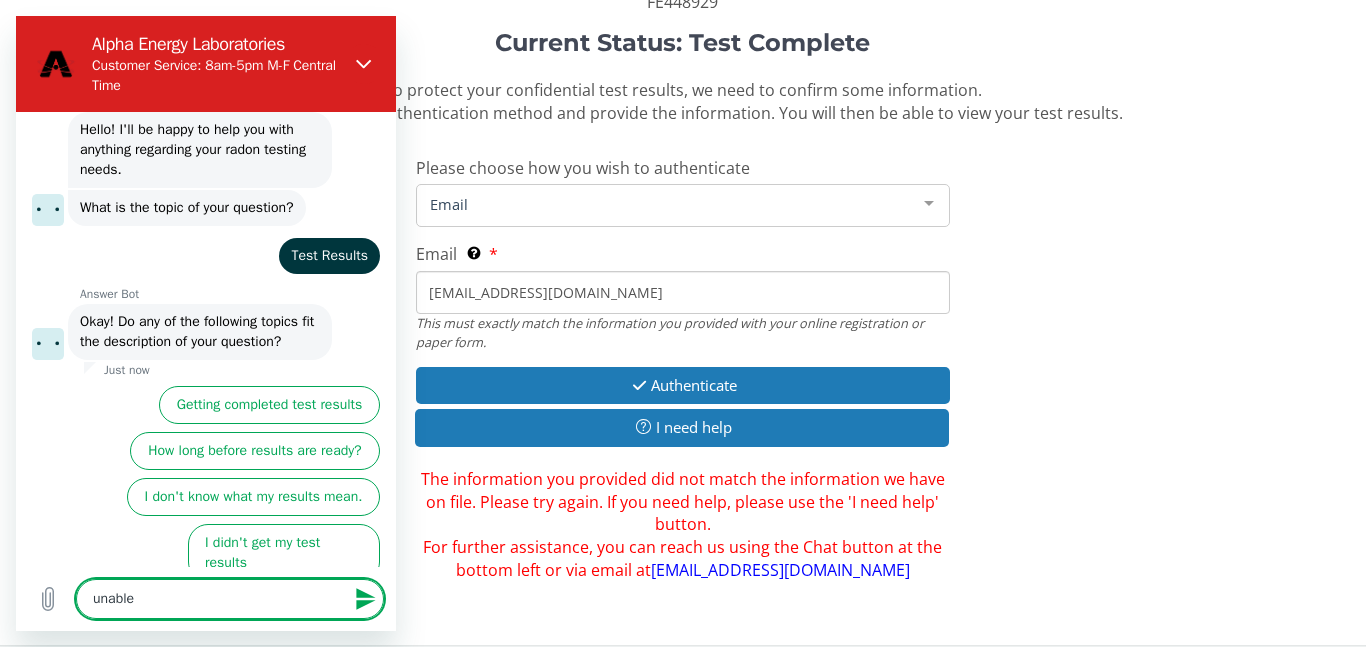 type on "unable" 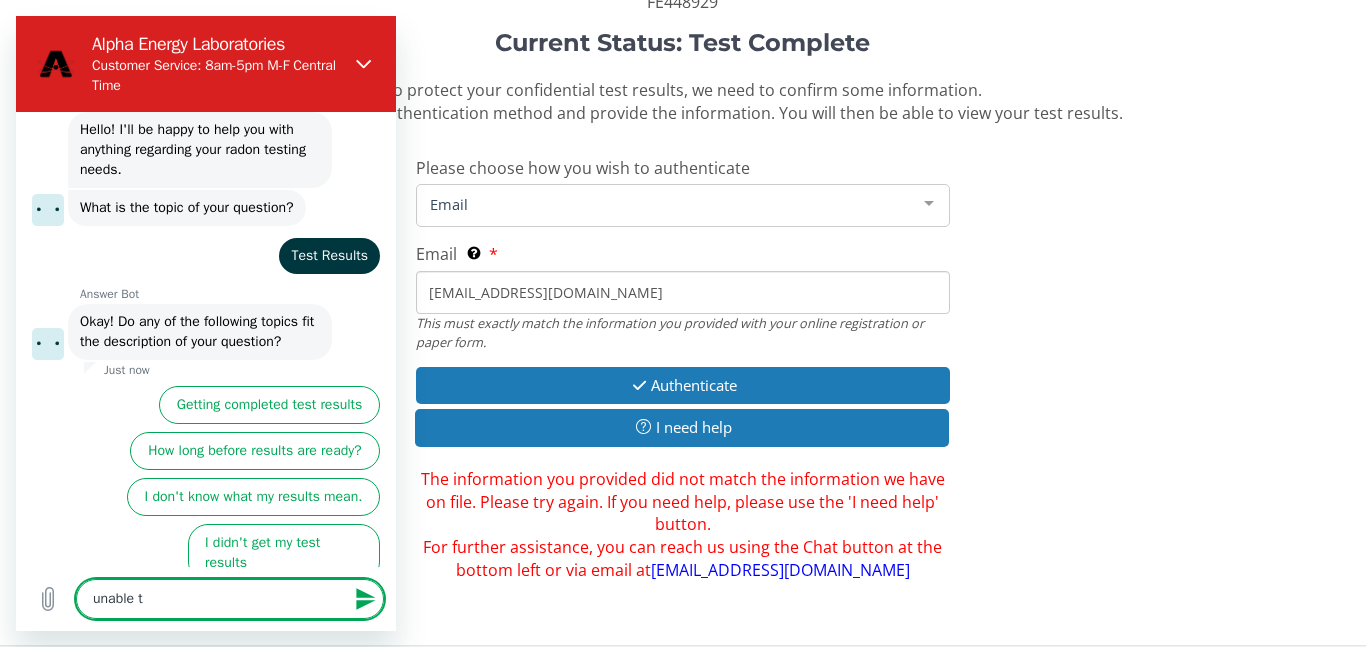type on "unable to" 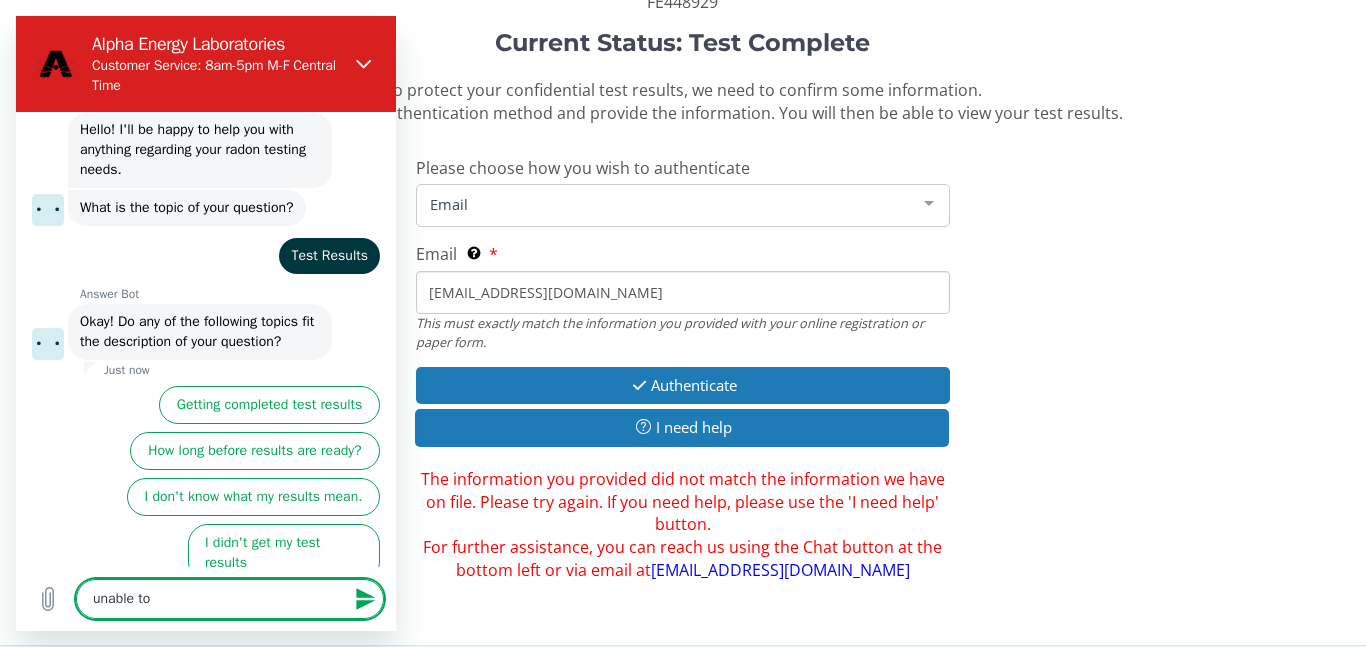 type on "unable to" 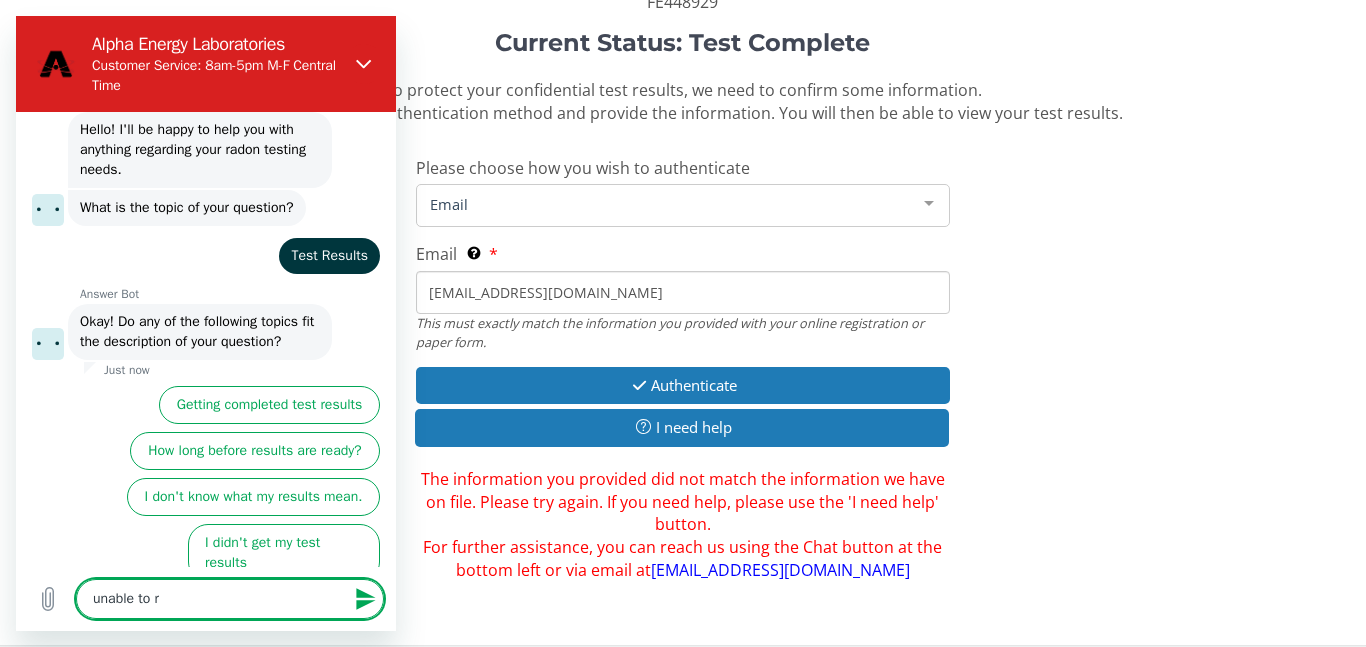 type on "unable to re" 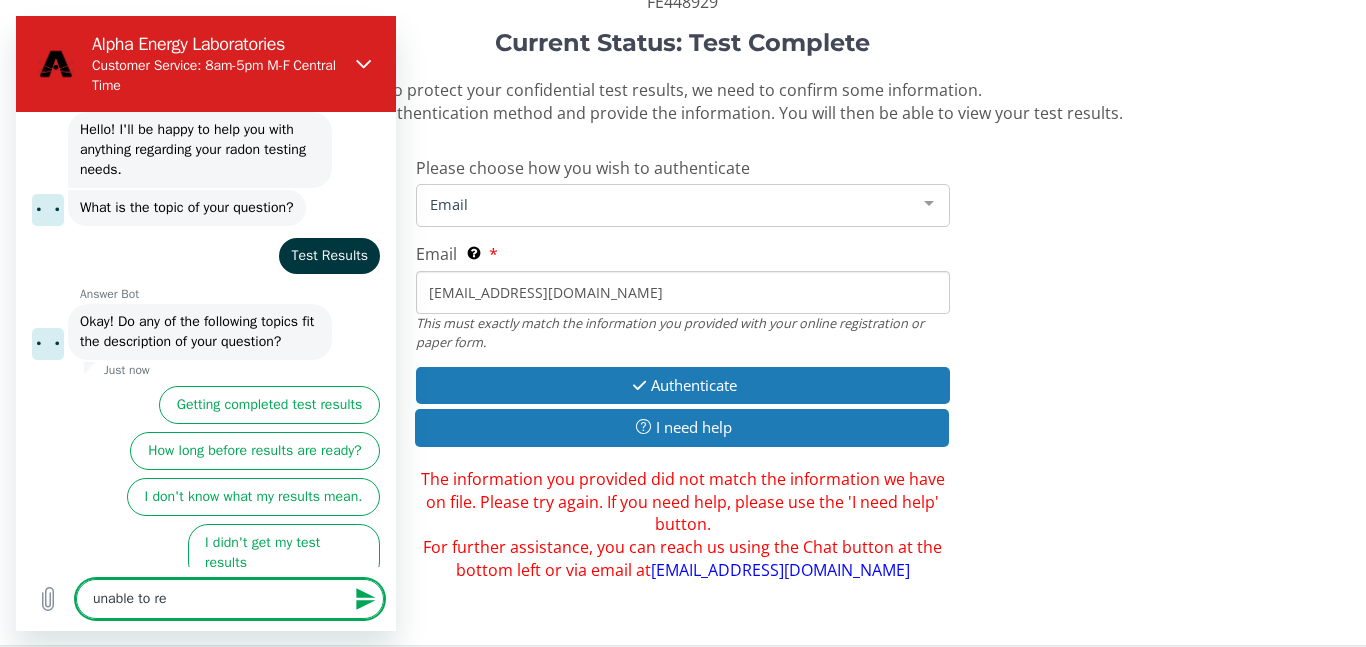 type on "x" 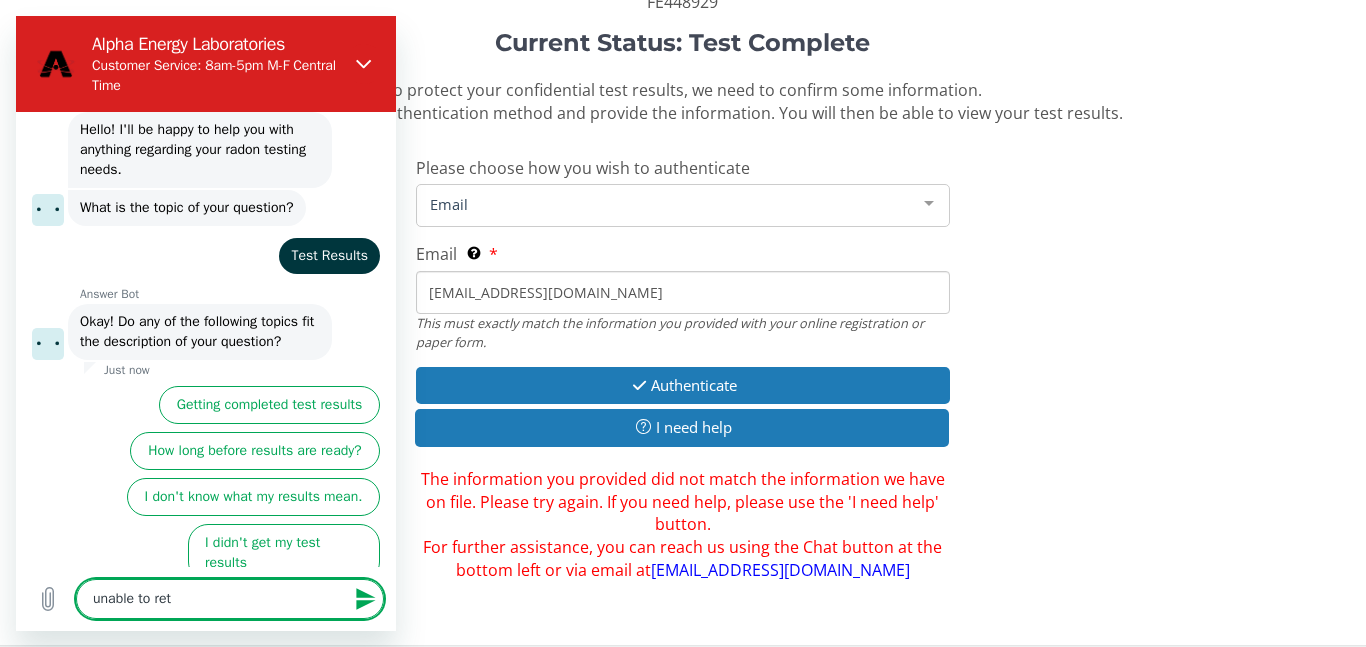 type on "unable to retr" 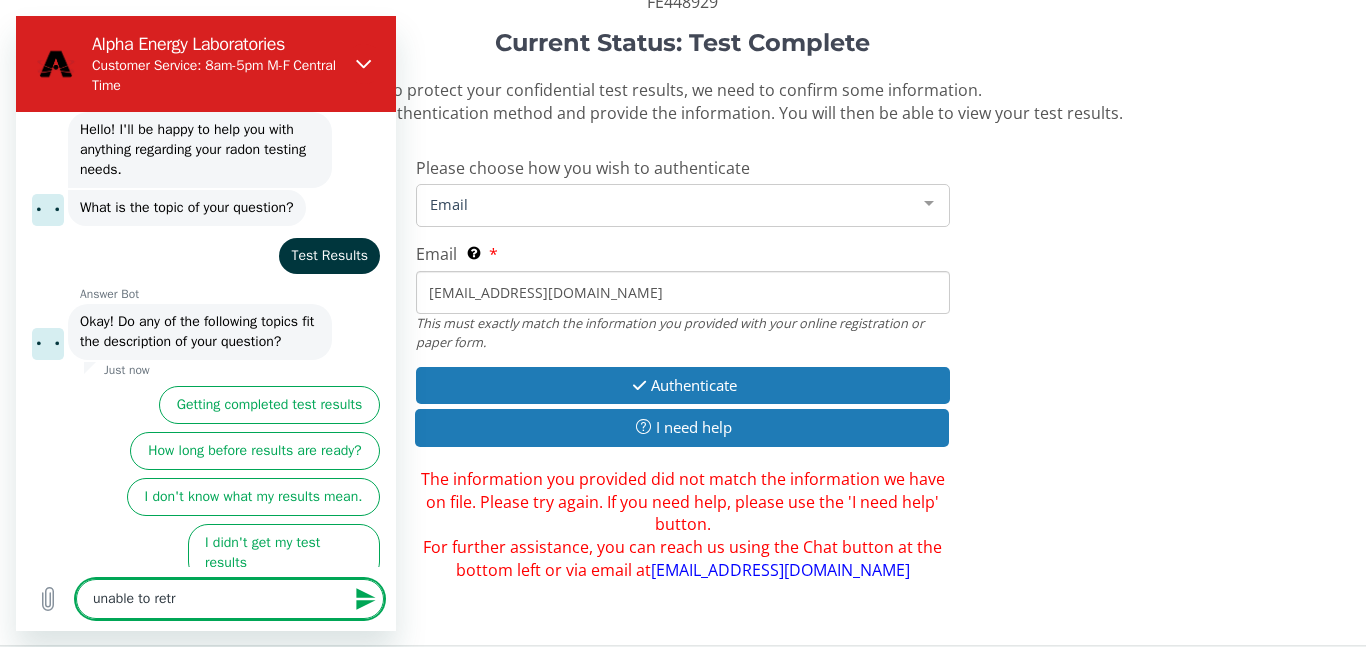type on "unable to retri" 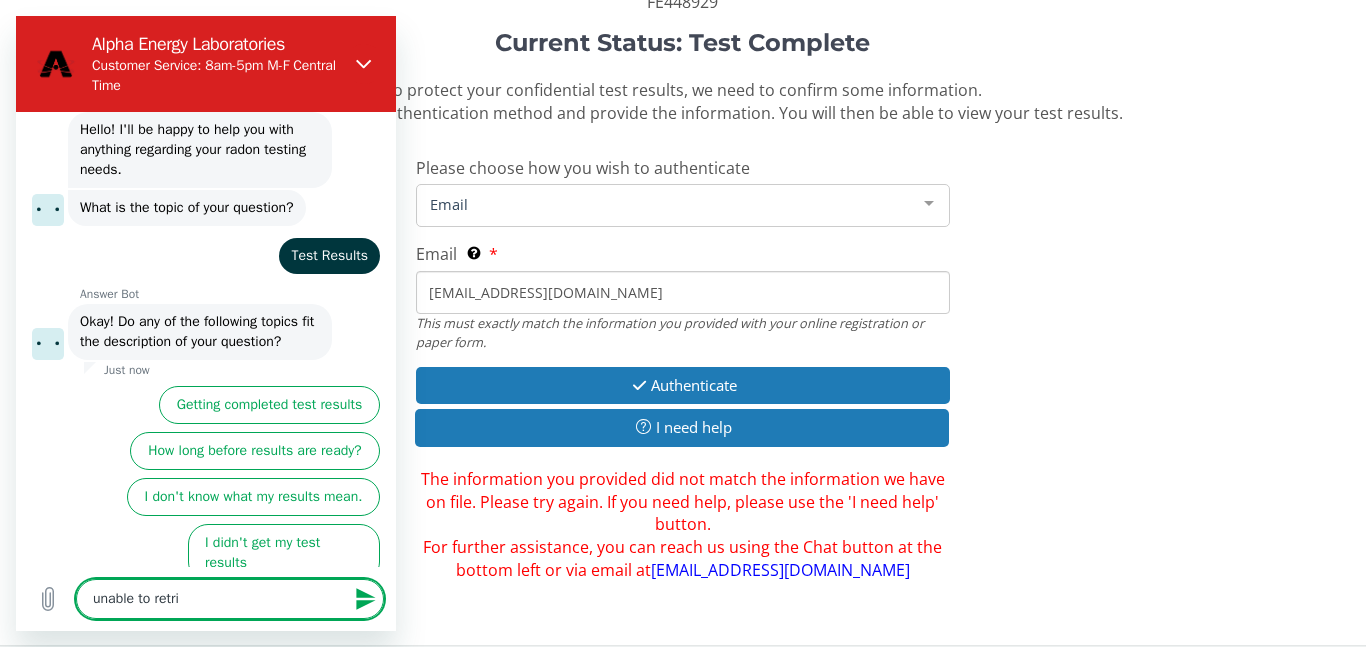 type on "unable to retrie" 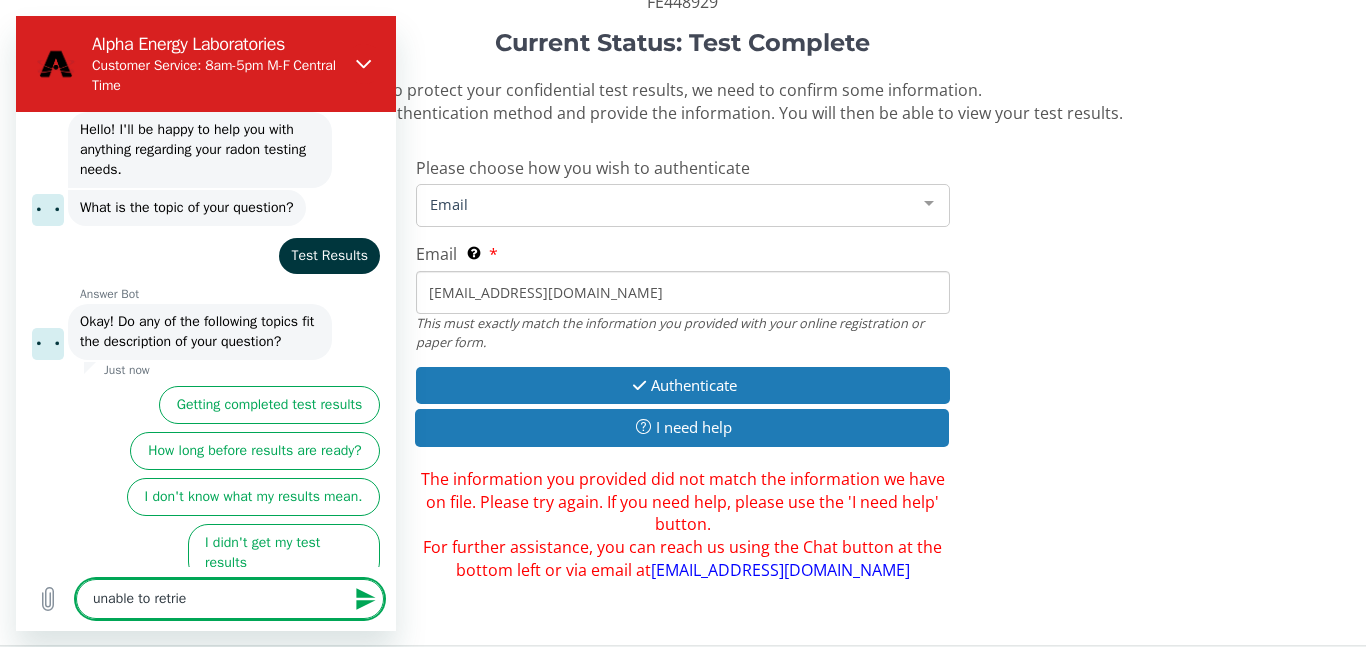 type on "x" 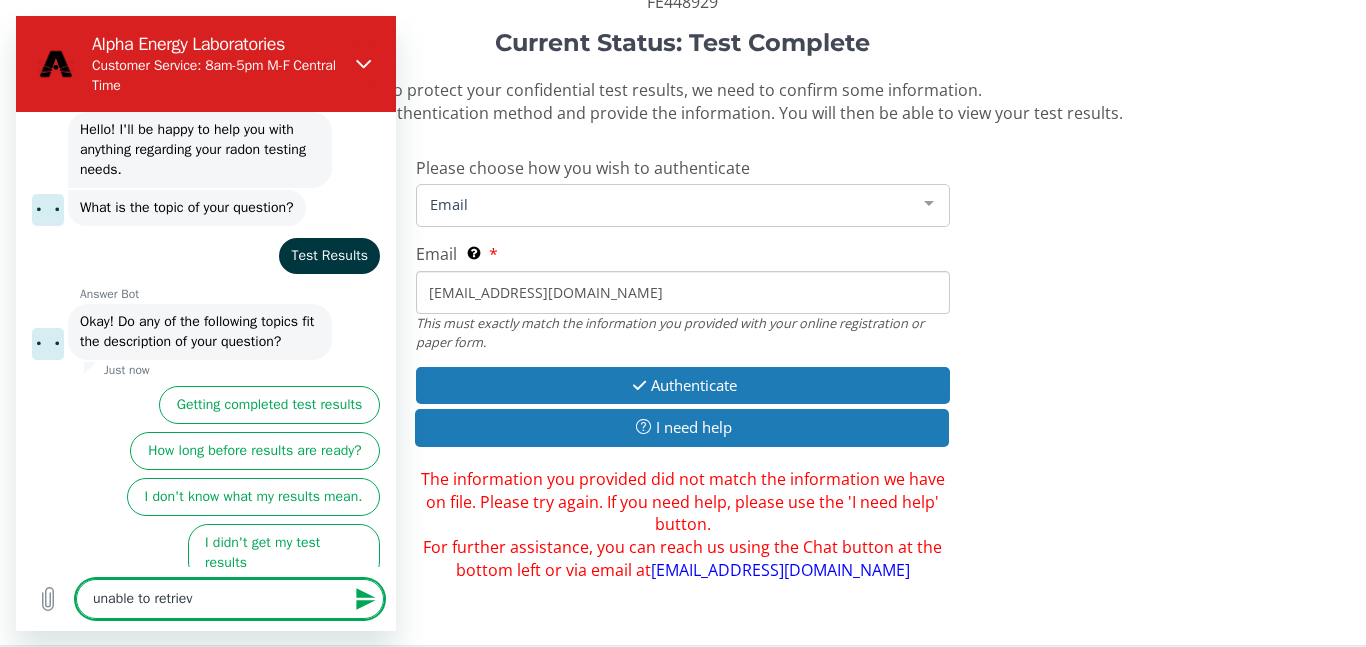type on "unable to retrieve" 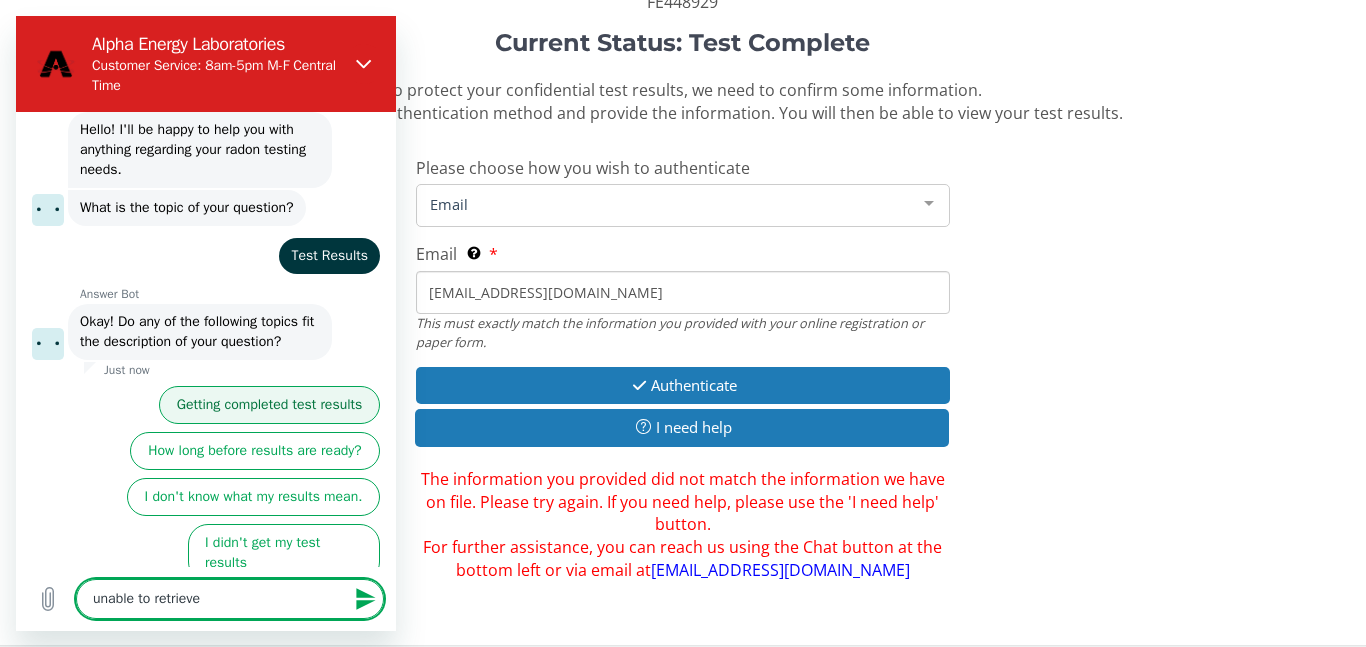 type on "unable to retrieve" 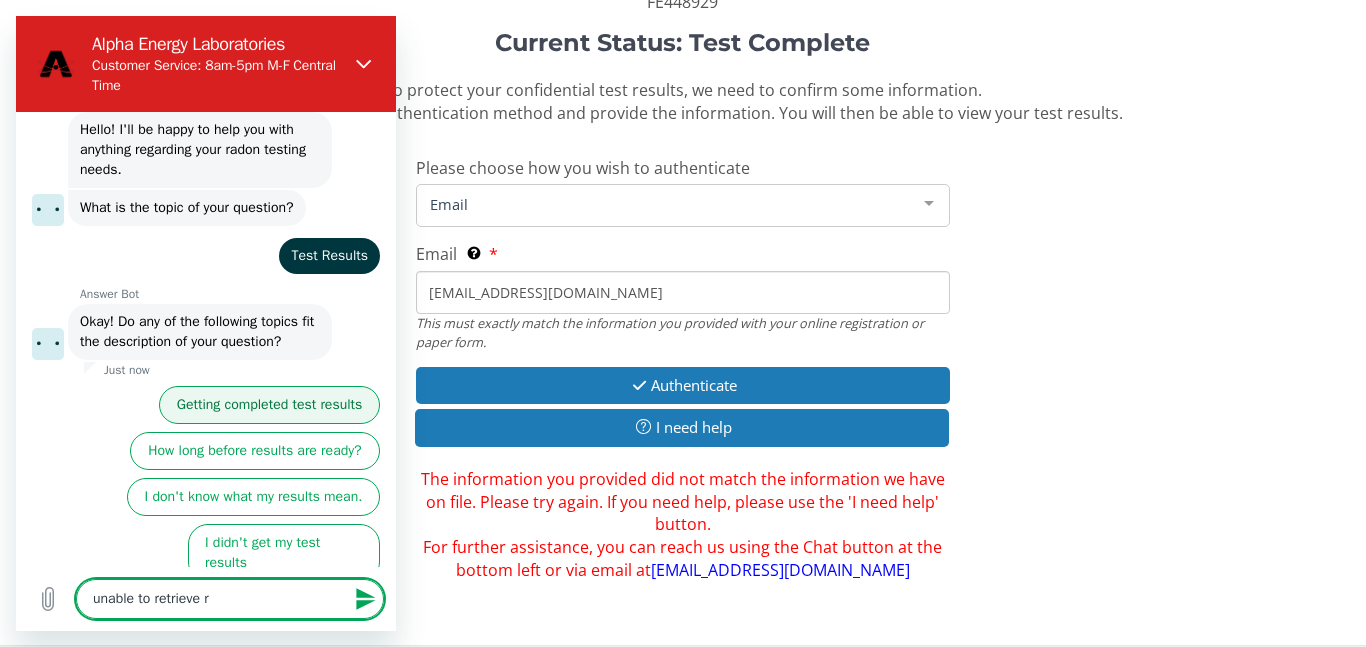 type on "unable to retrieve re" 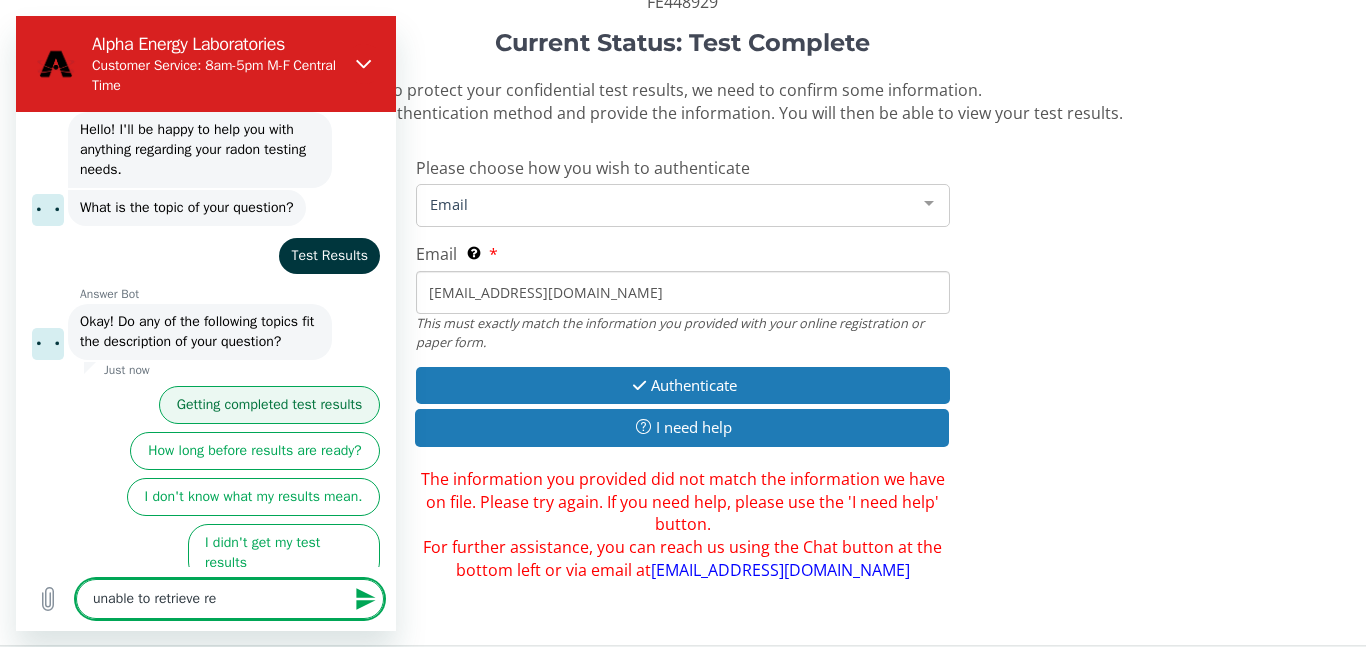 type on "unable to retrieve res" 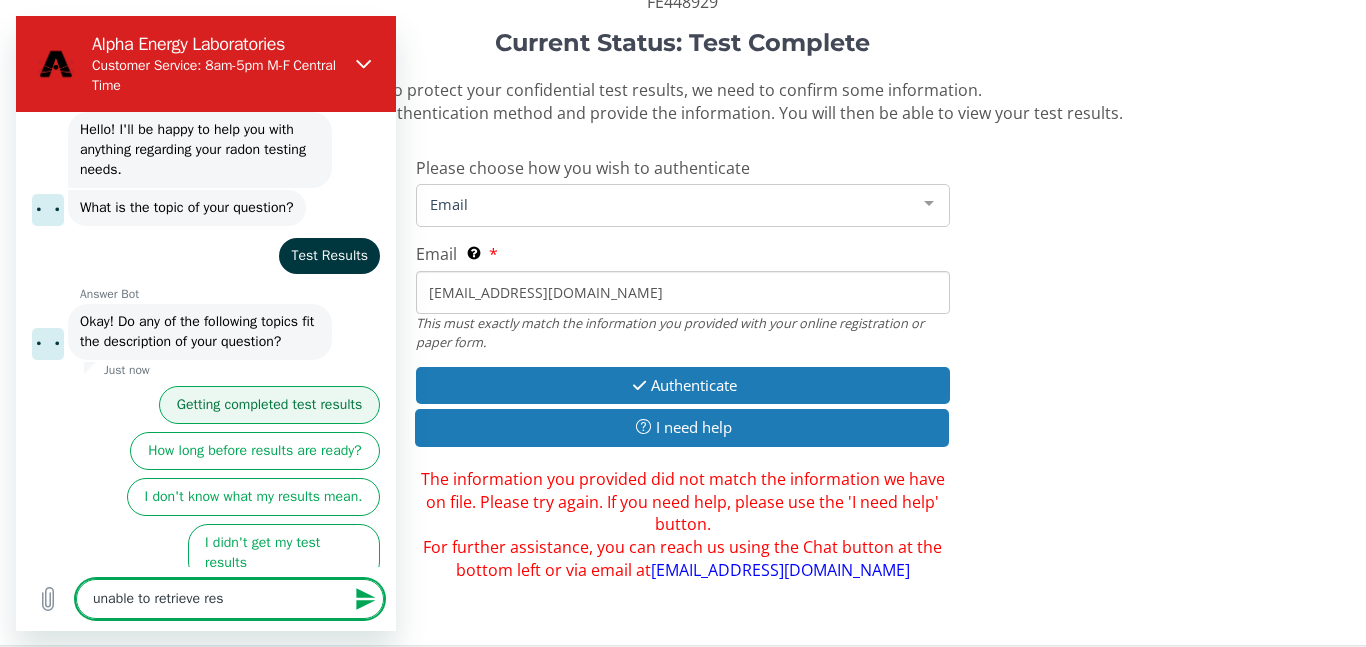 type on "unable to retrieve resu" 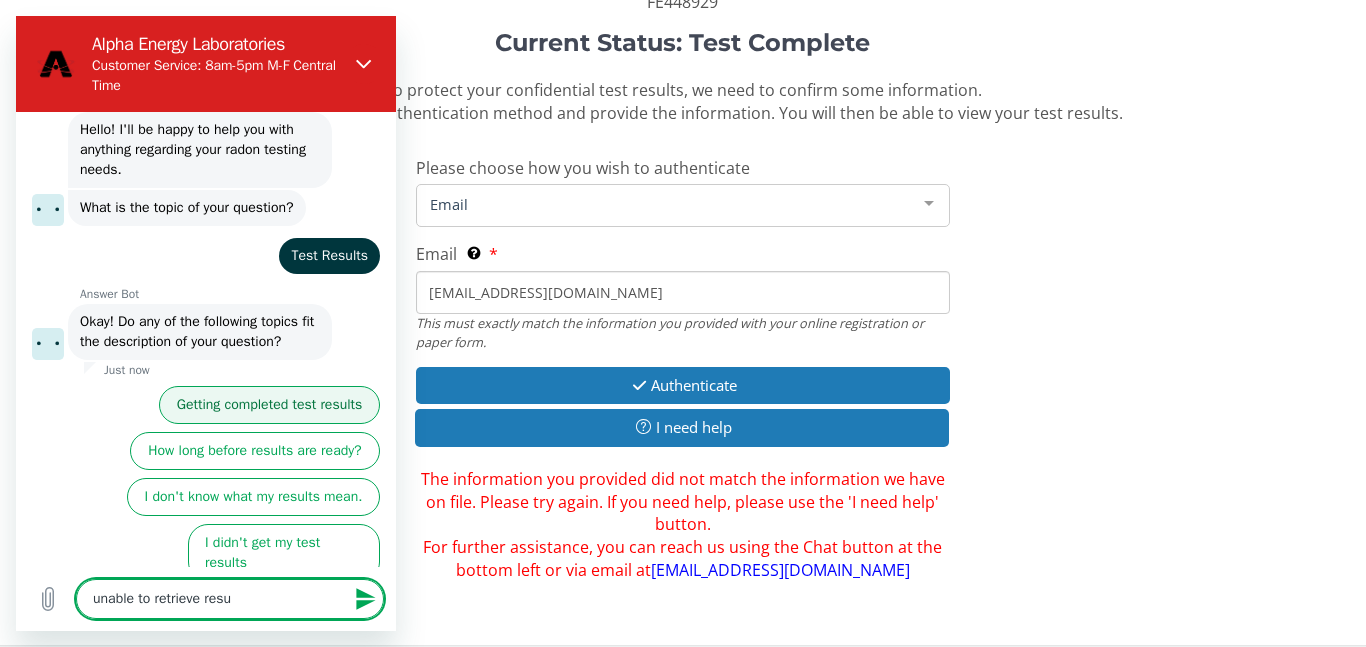 type on "unable to retrieve resul" 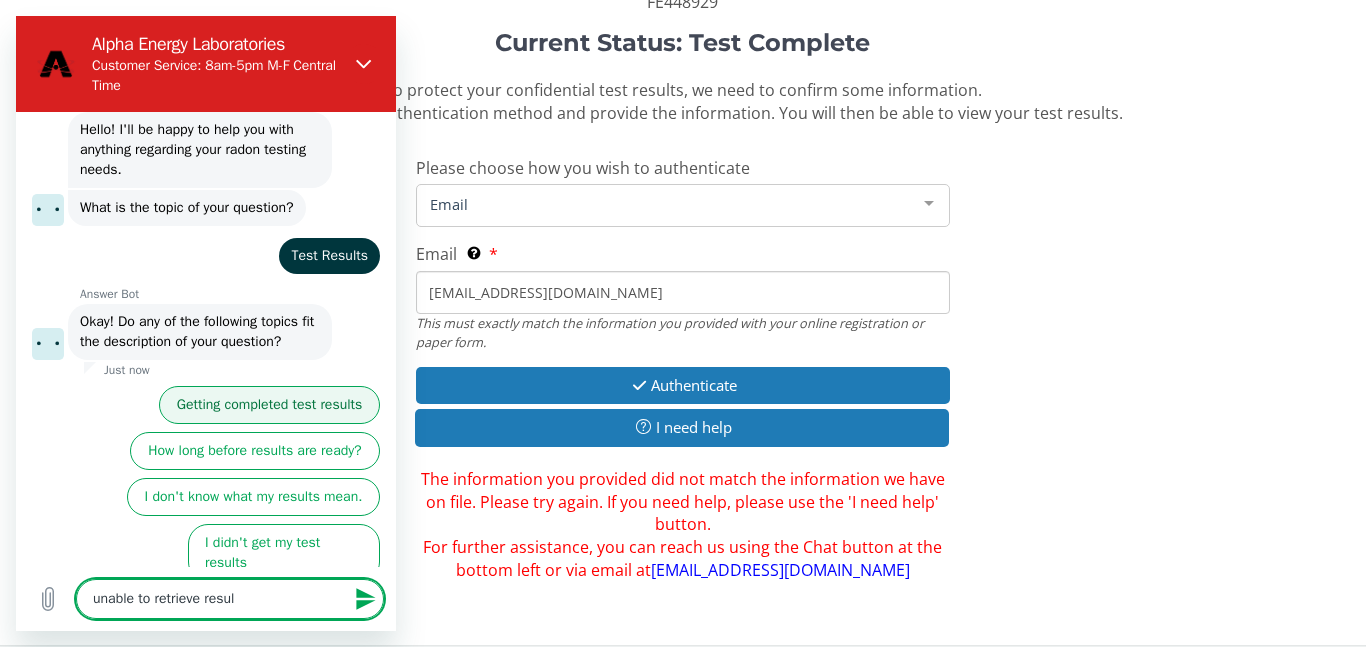 type on "unable to retrieve result" 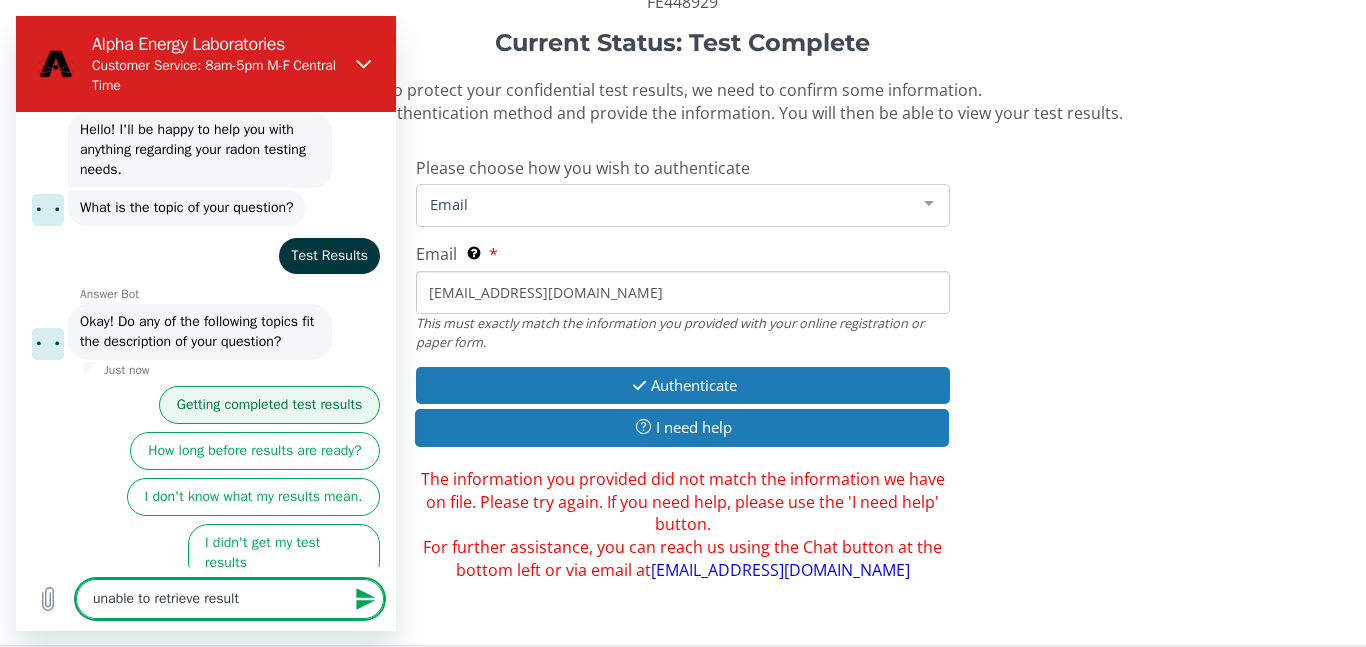type on "unable to retrieve results" 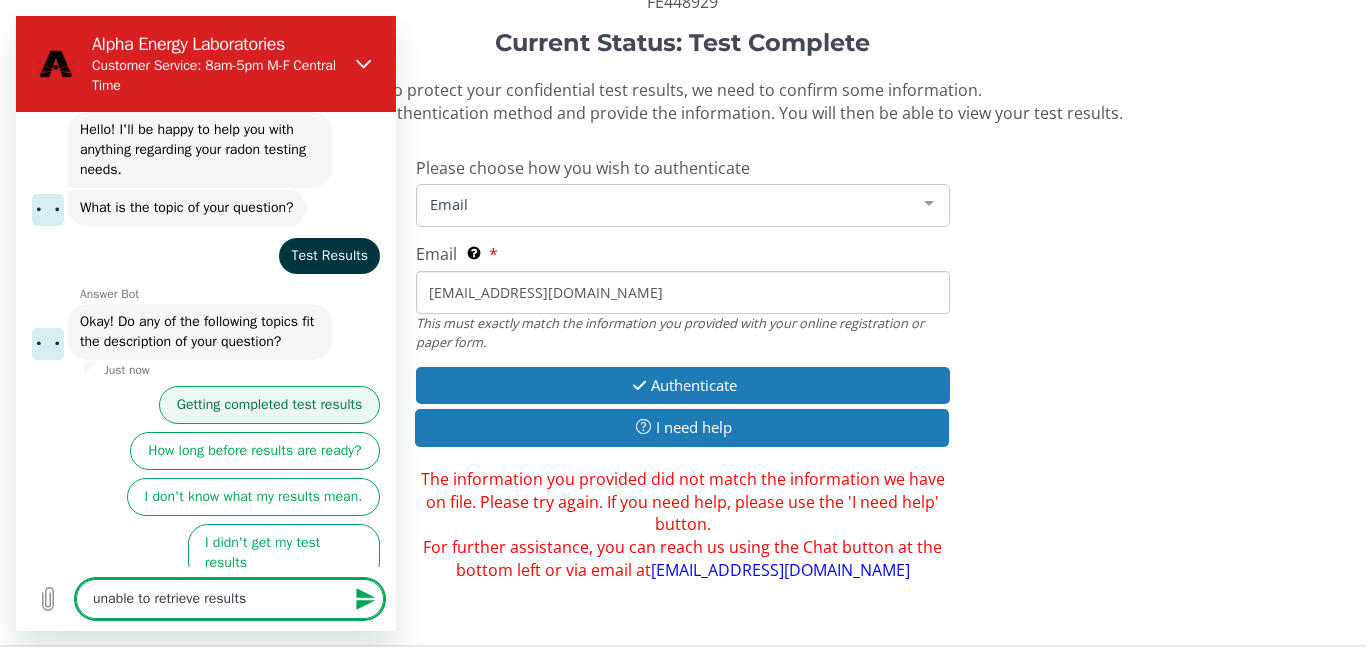 type on "unable to retrieve results" 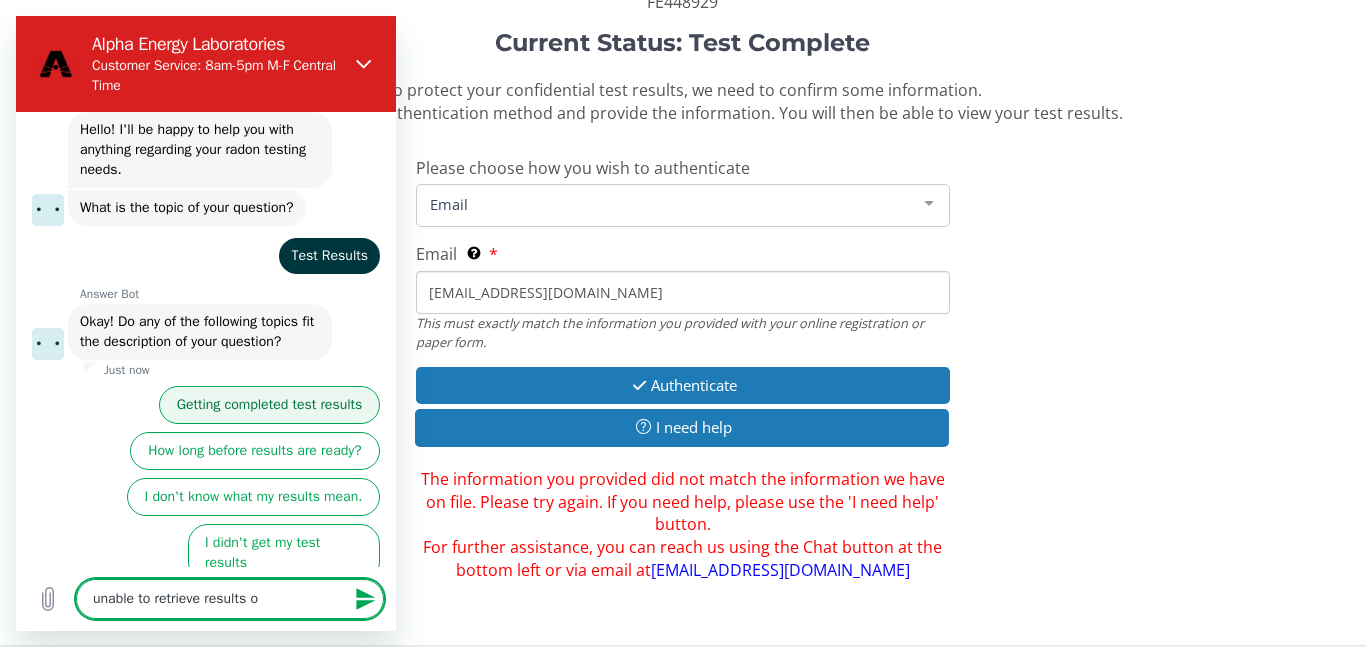 type on "unable to retrieve results on" 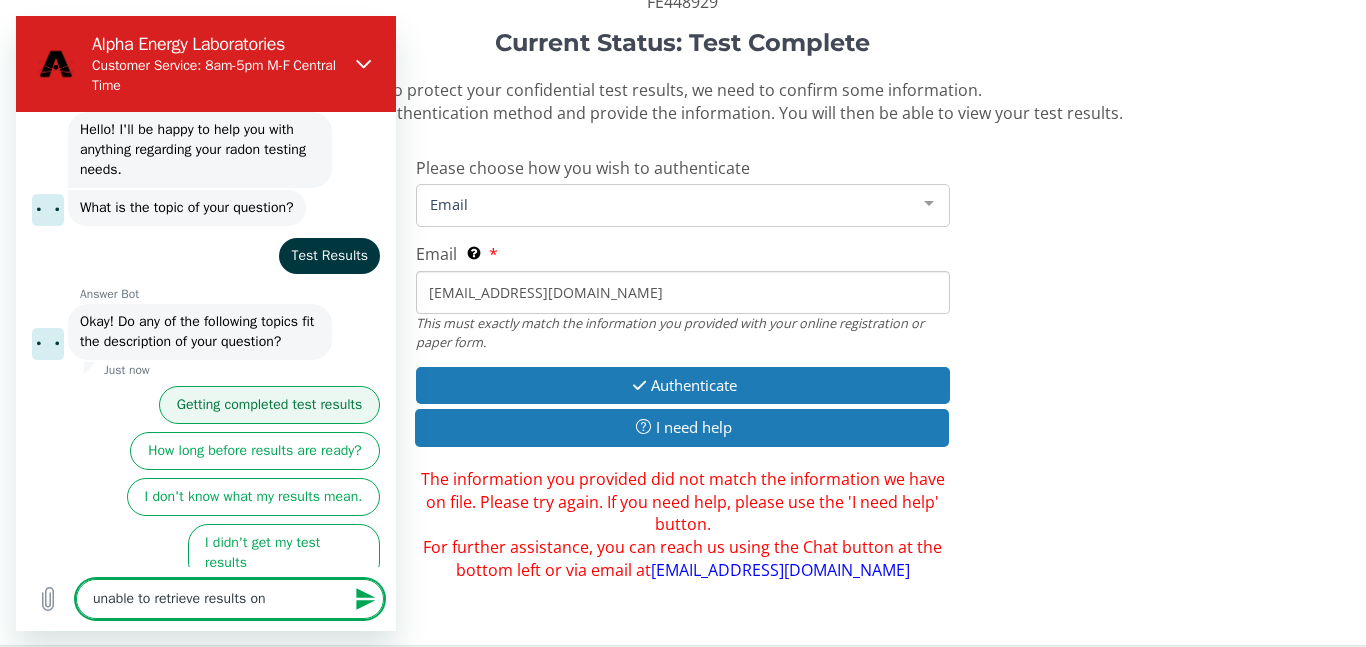 type on "unable to retrieve results on" 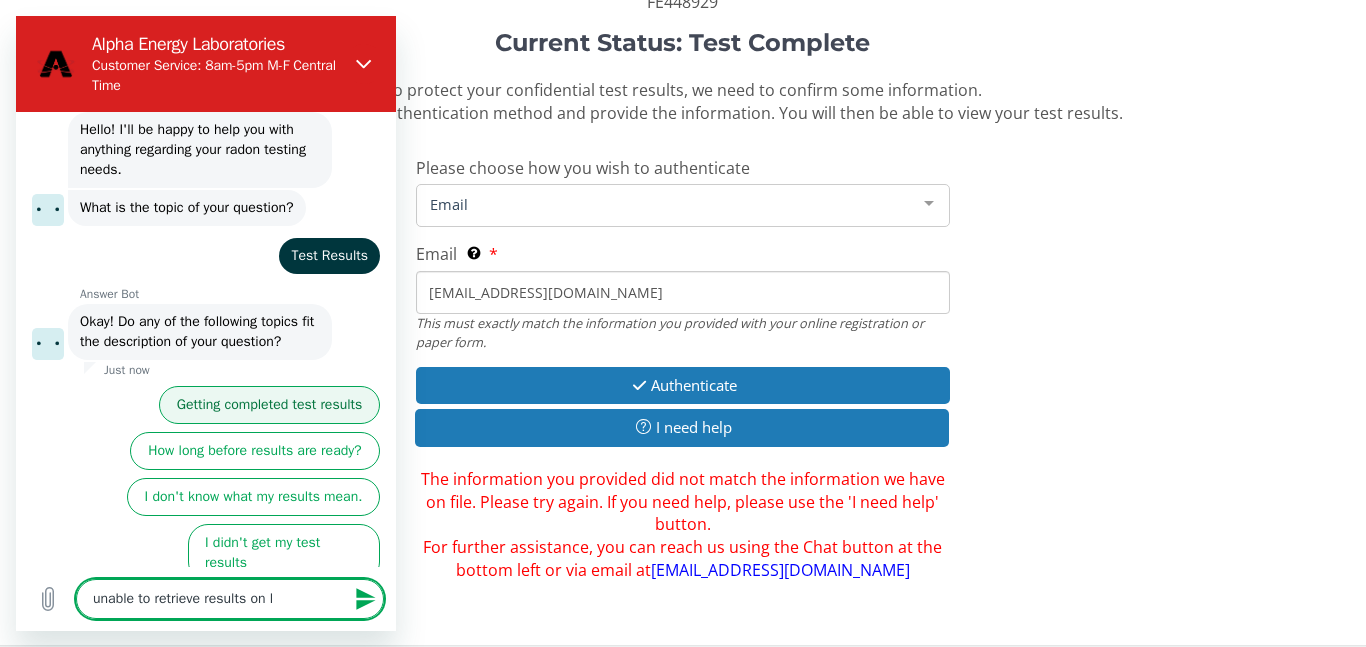 type on "x" 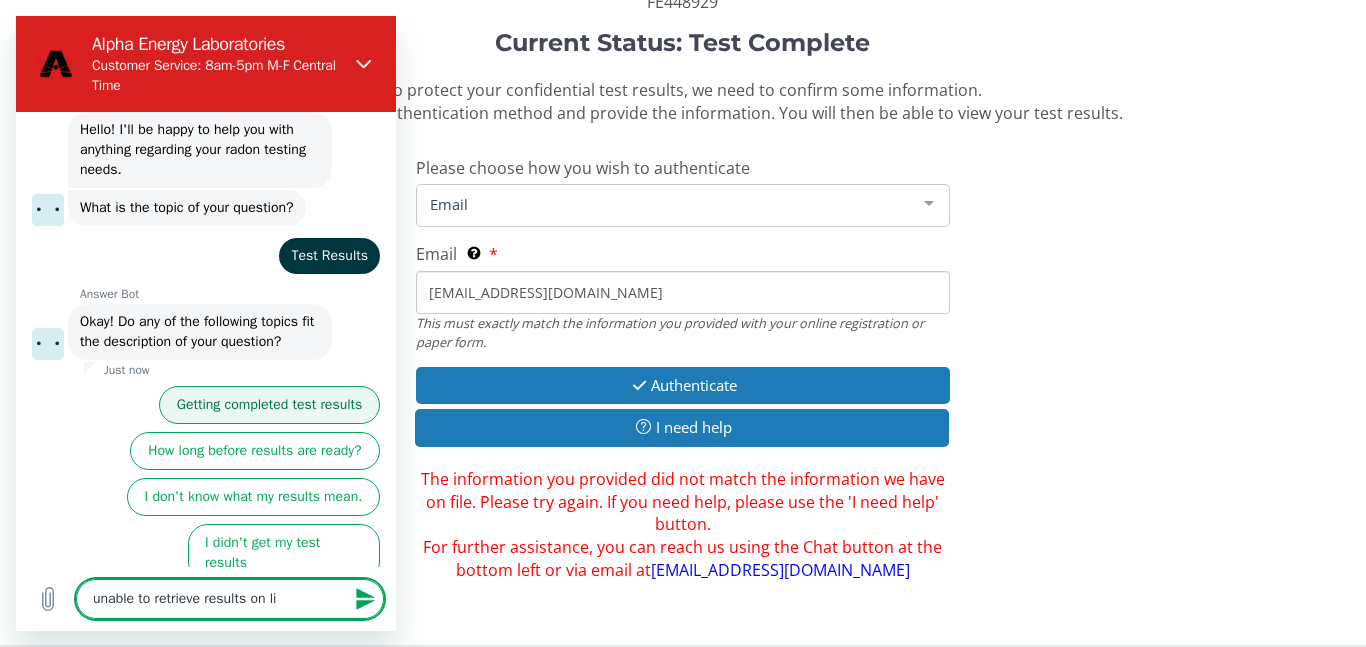 type on "unable to retrieve results on lin" 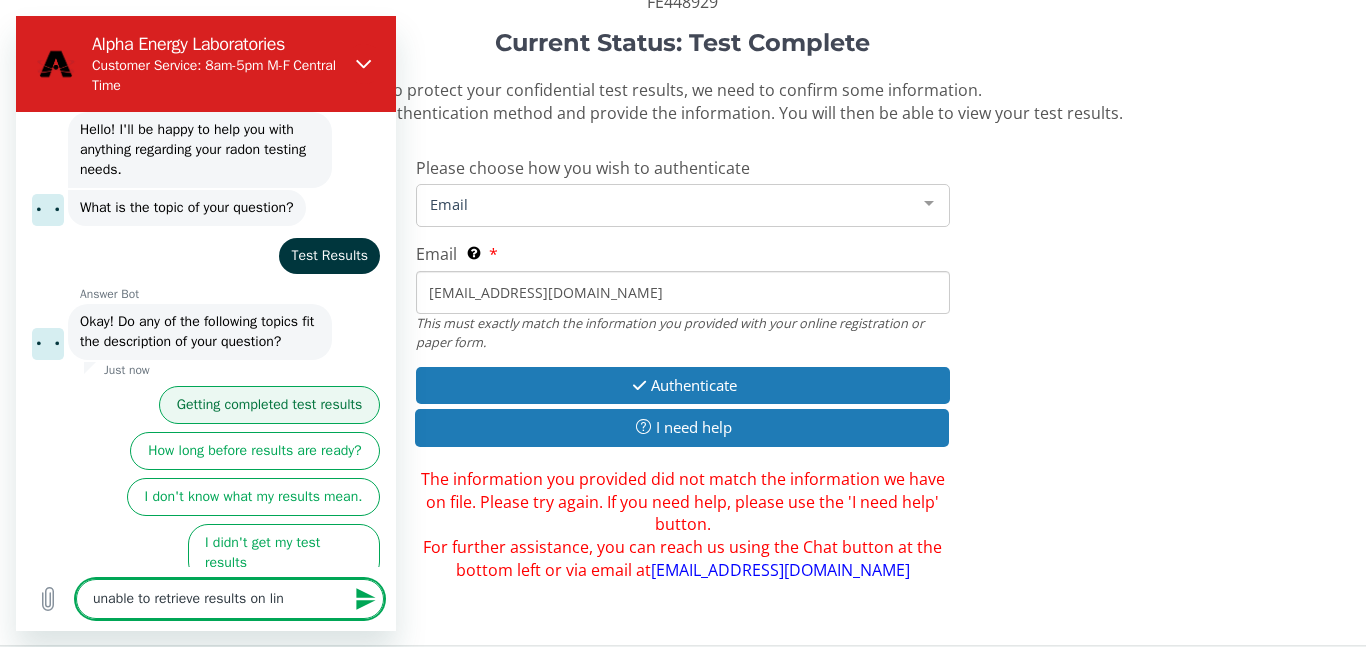 type on "unable to retrieve results on line" 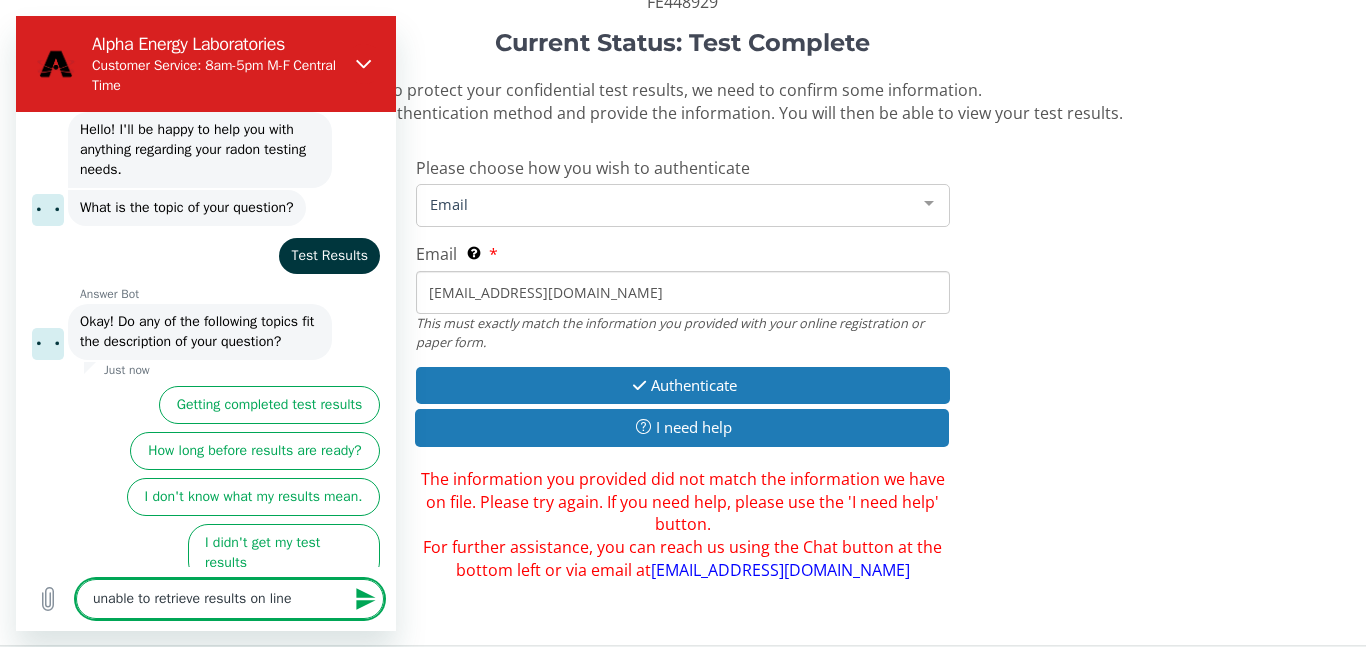 type on "unable to retrieve results on line" 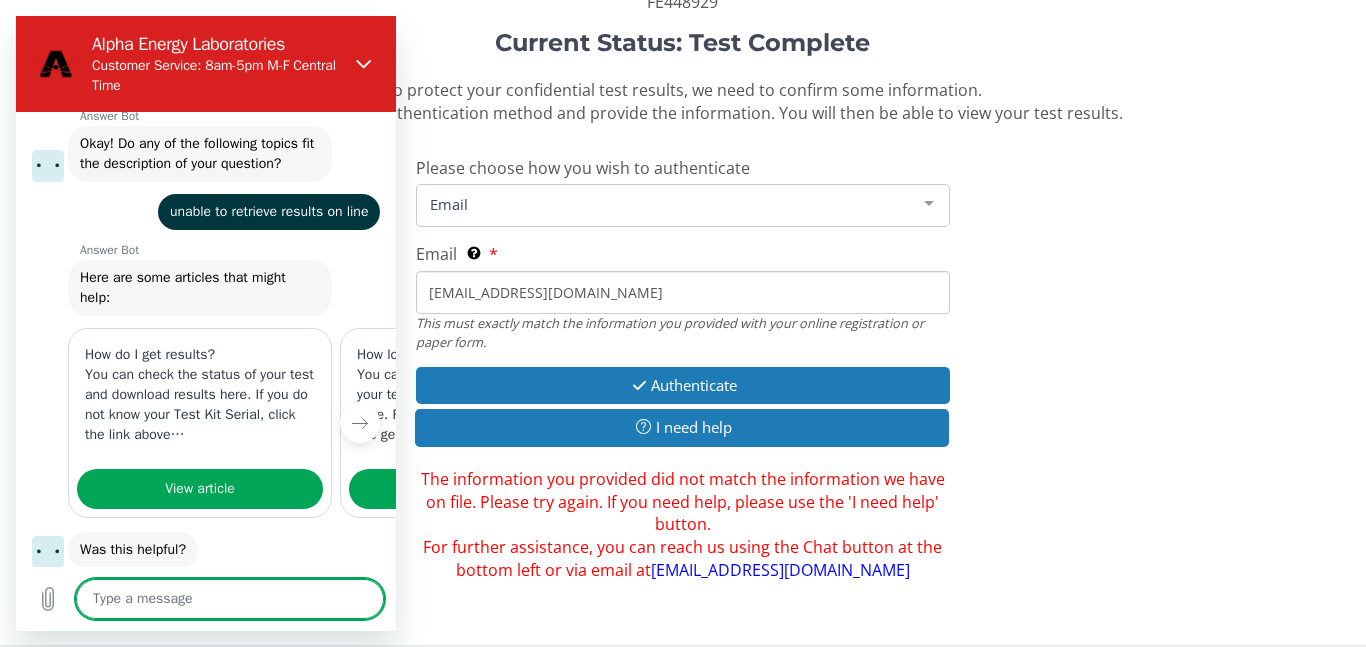 scroll, scrollTop: 286, scrollLeft: 0, axis: vertical 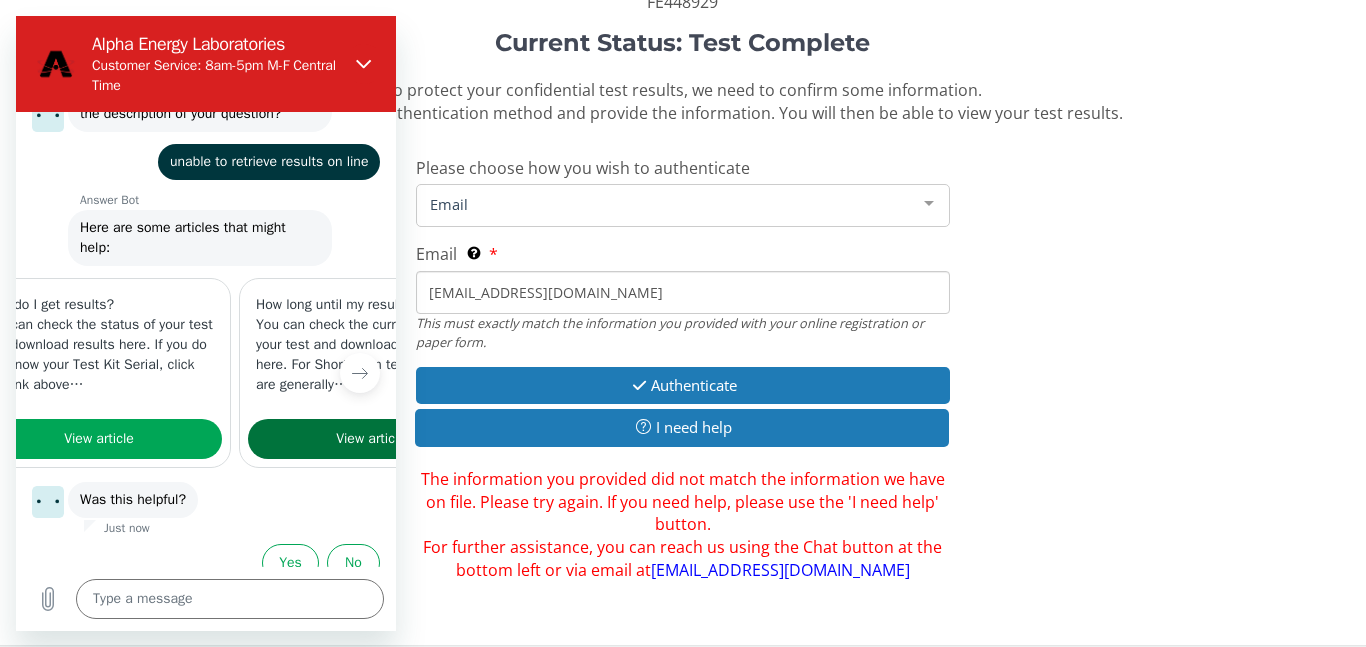 click on "View article" at bounding box center (371, 439) 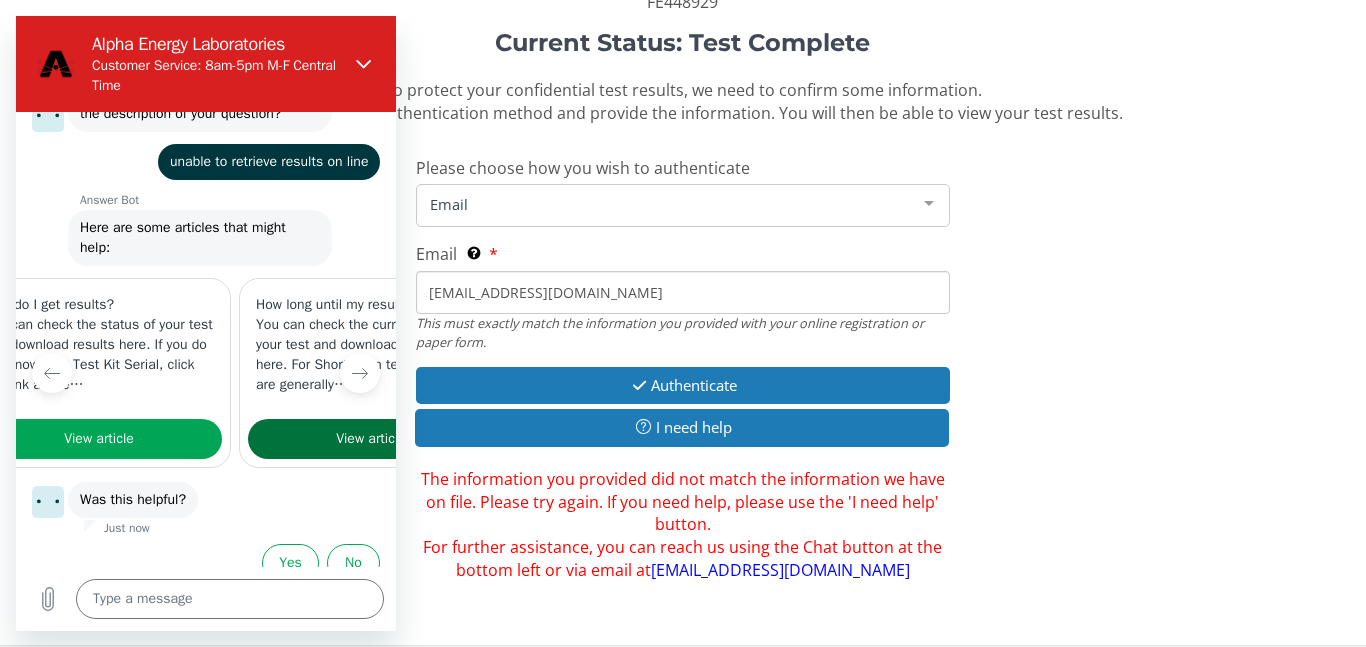 scroll, scrollTop: 0, scrollLeft: 272, axis: horizontal 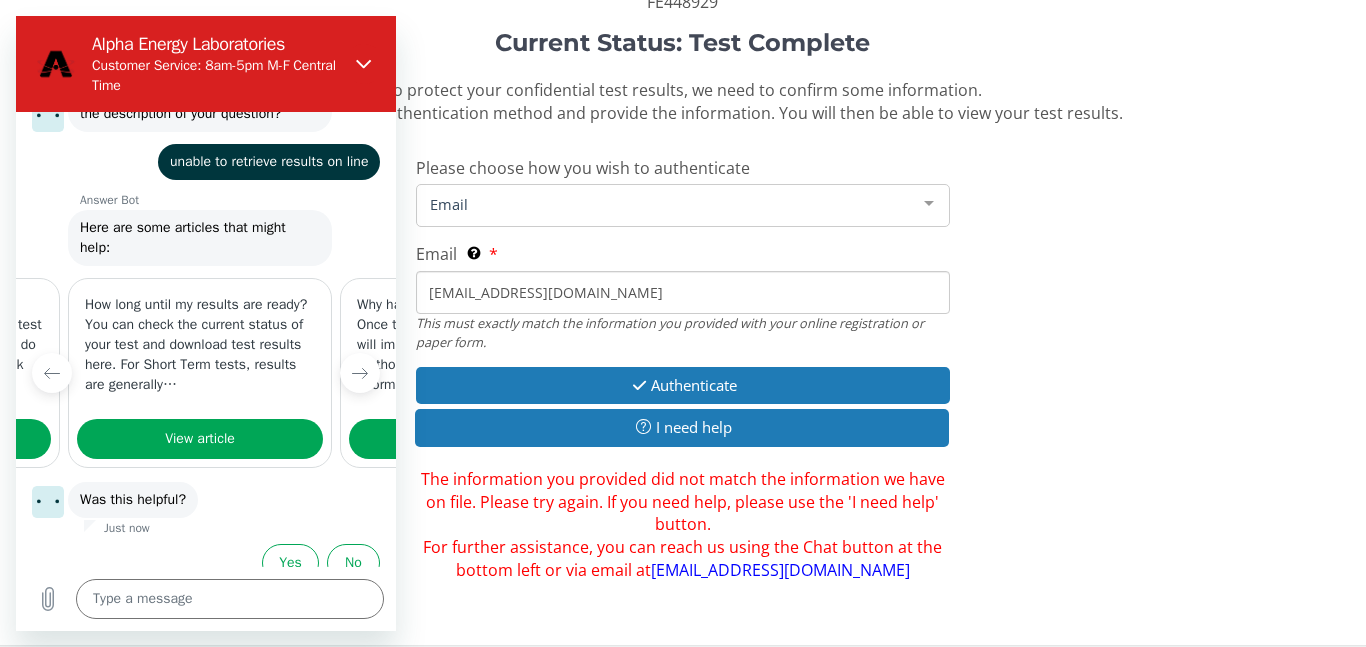 click on "Why haven’t I received my report? Once testing is complete, a report will immediately be sent out via the method requested on your information sheet. You can…" at bounding box center (472, 345) 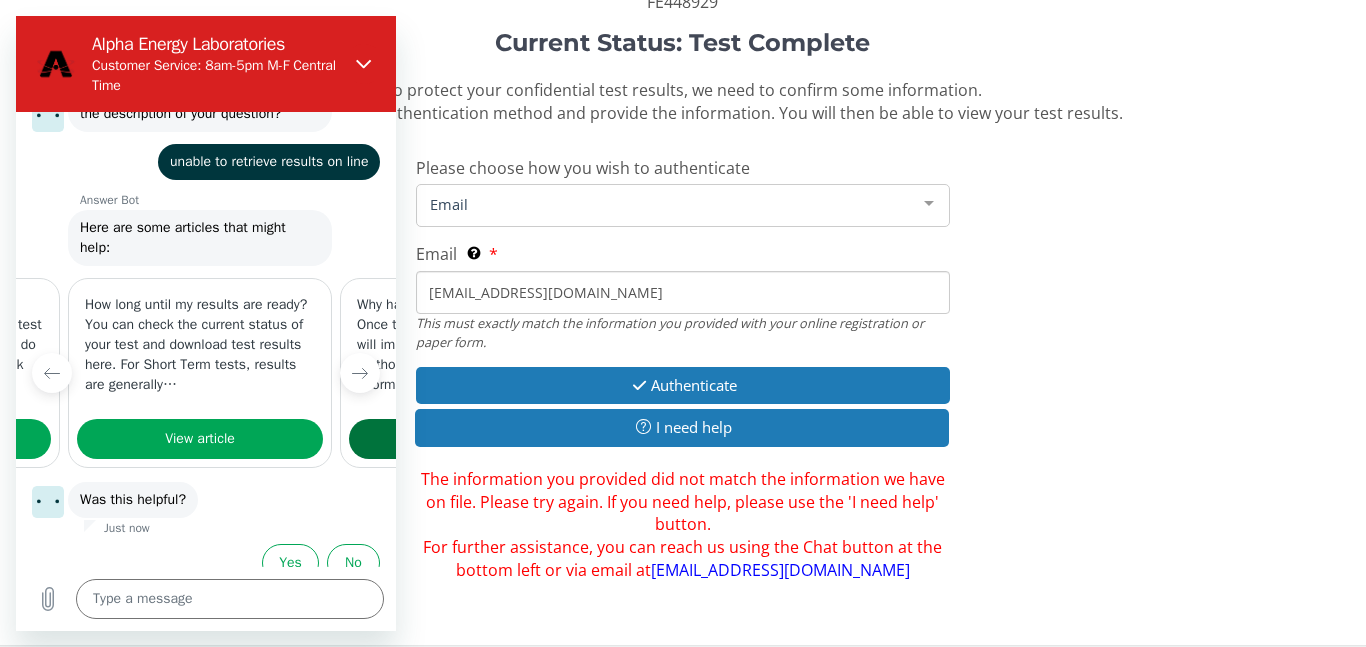 scroll, scrollTop: 0, scrollLeft: 373, axis: horizontal 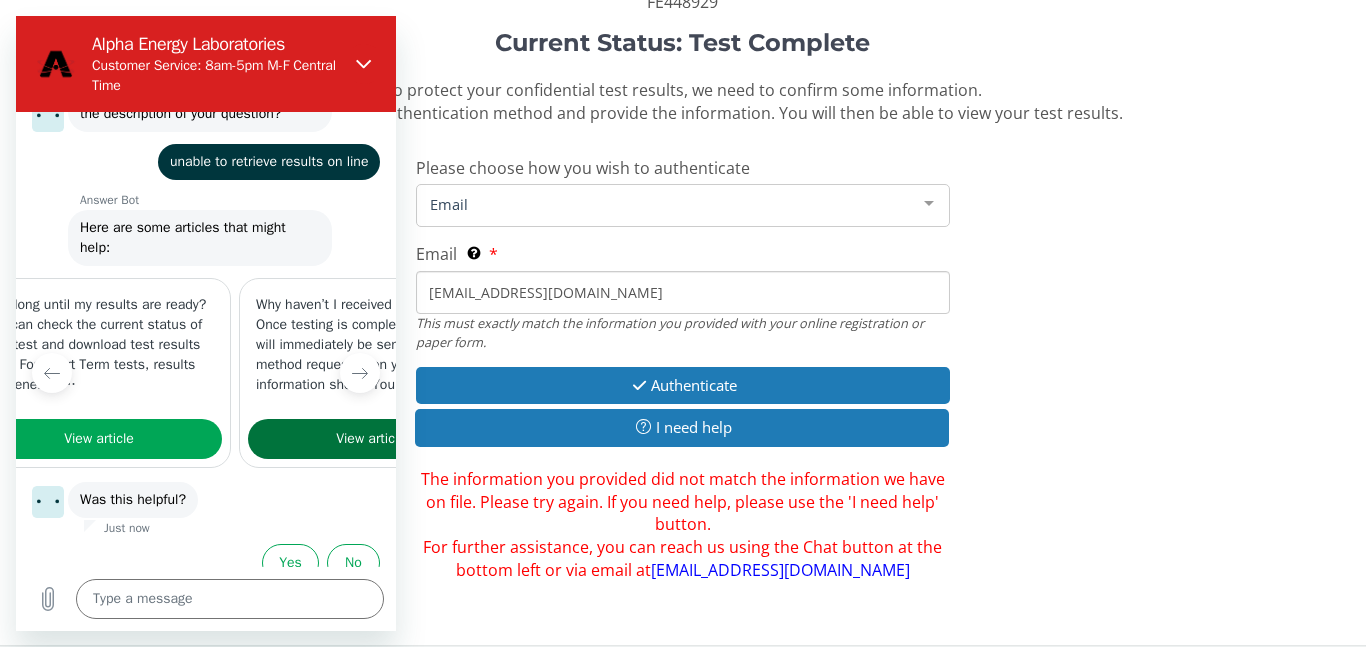 click on "View article" at bounding box center [371, 439] 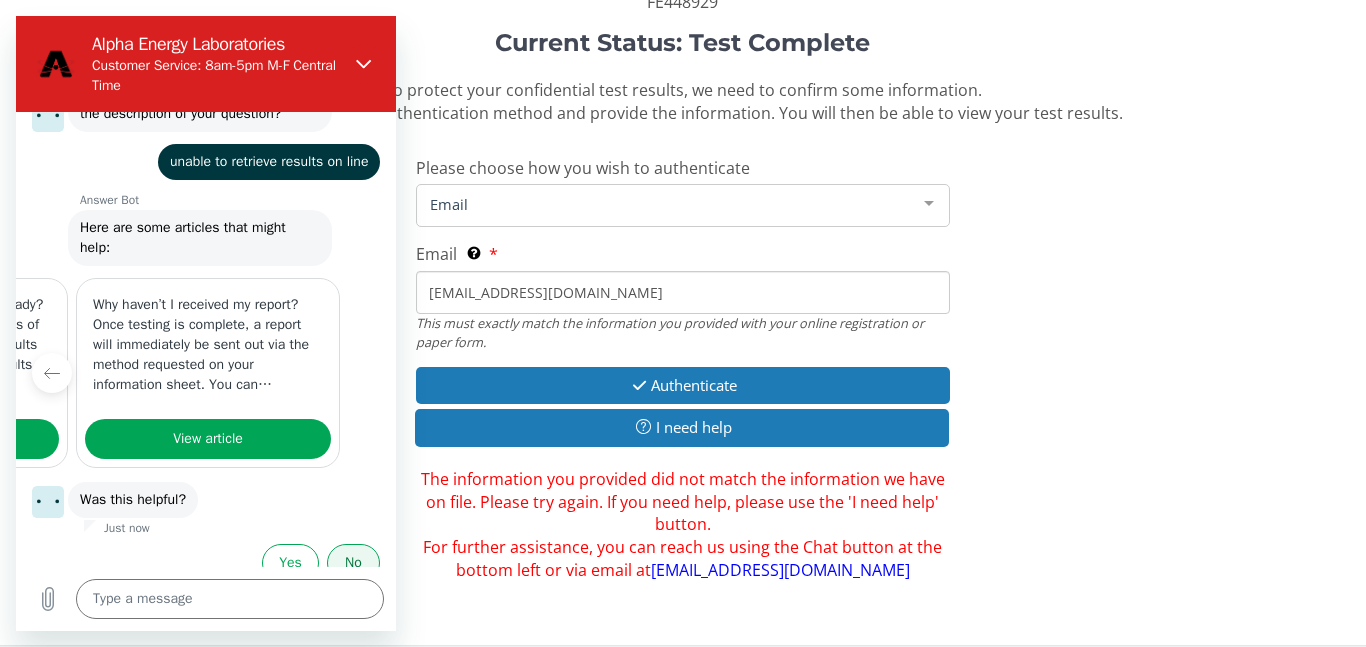 click on "No" at bounding box center [353, 563] 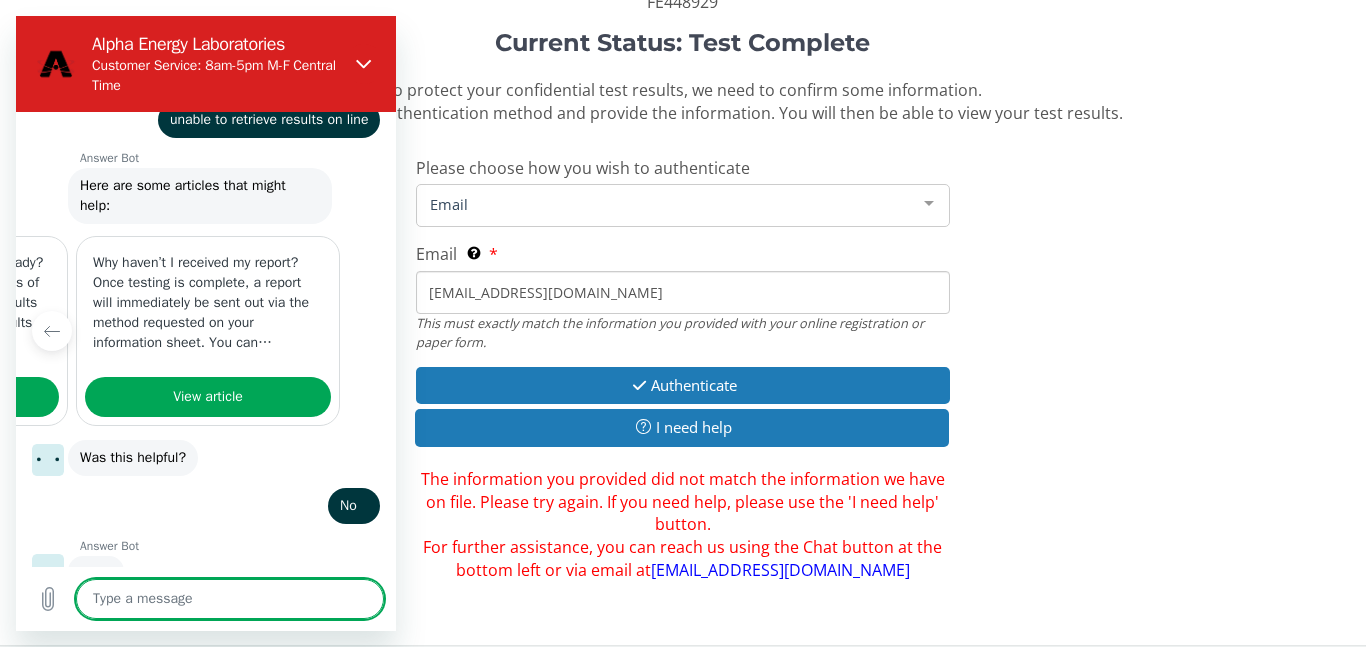 scroll, scrollTop: 326, scrollLeft: 0, axis: vertical 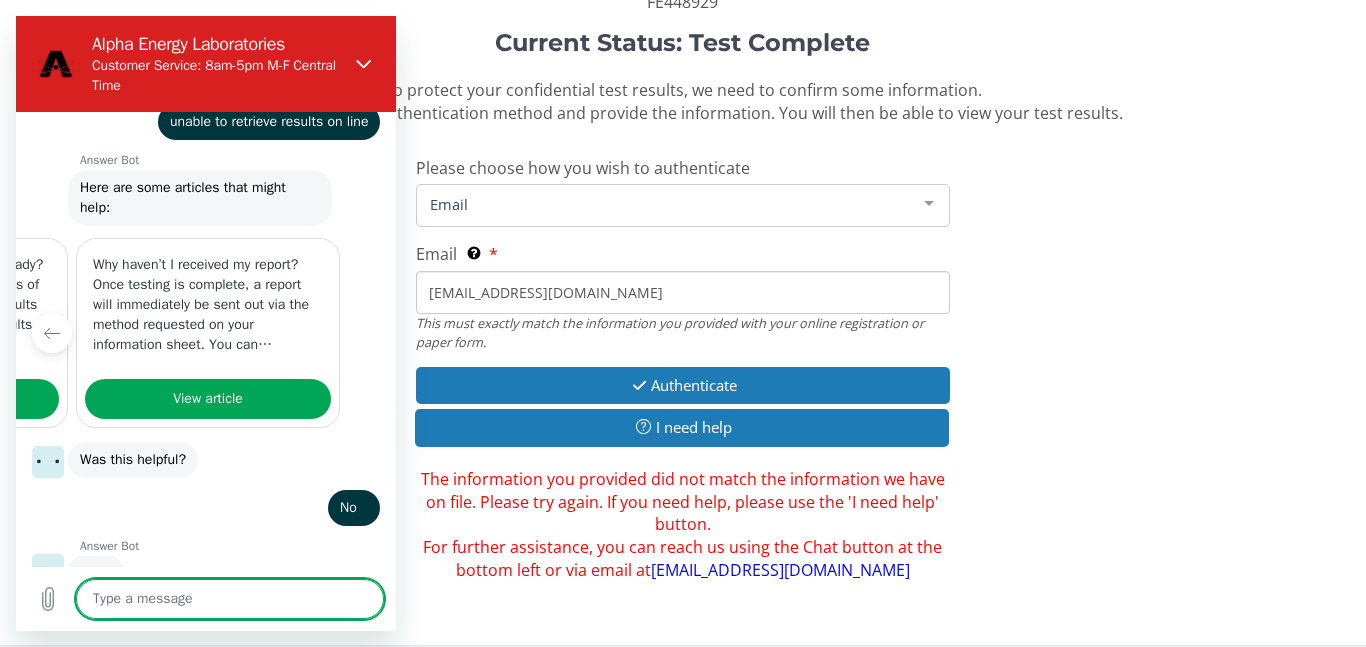 type on "x" 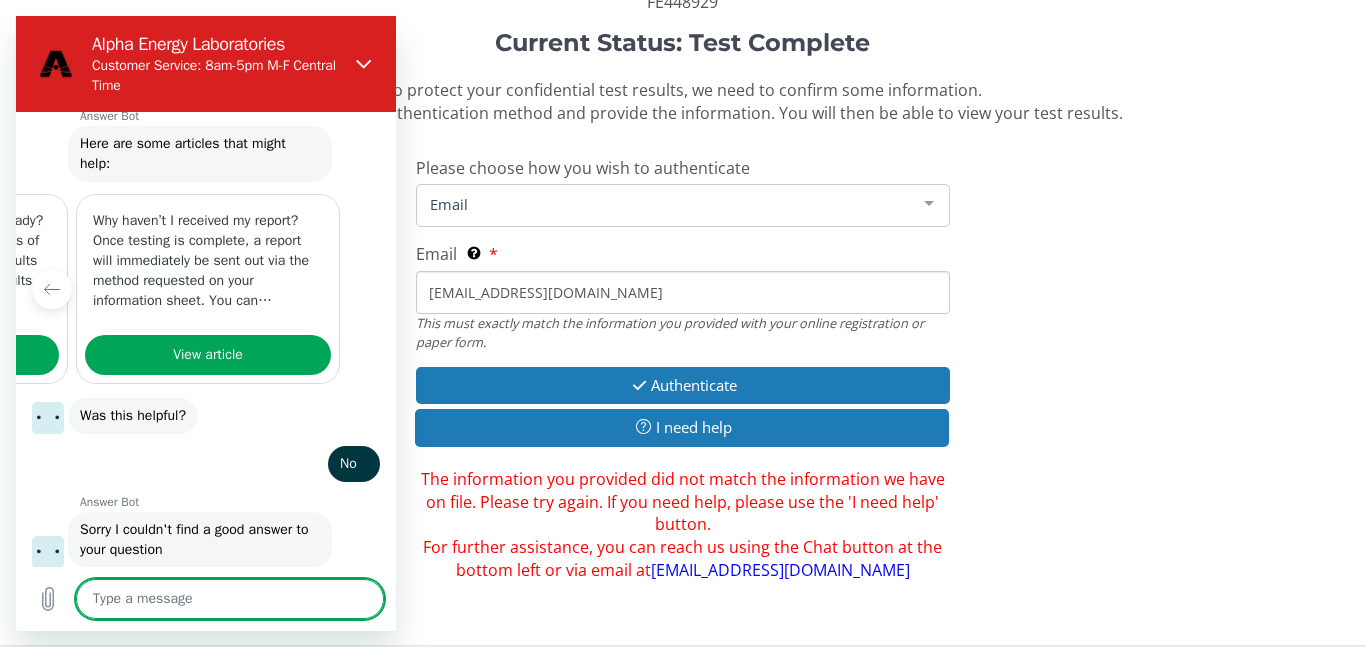 scroll, scrollTop: 374, scrollLeft: 0, axis: vertical 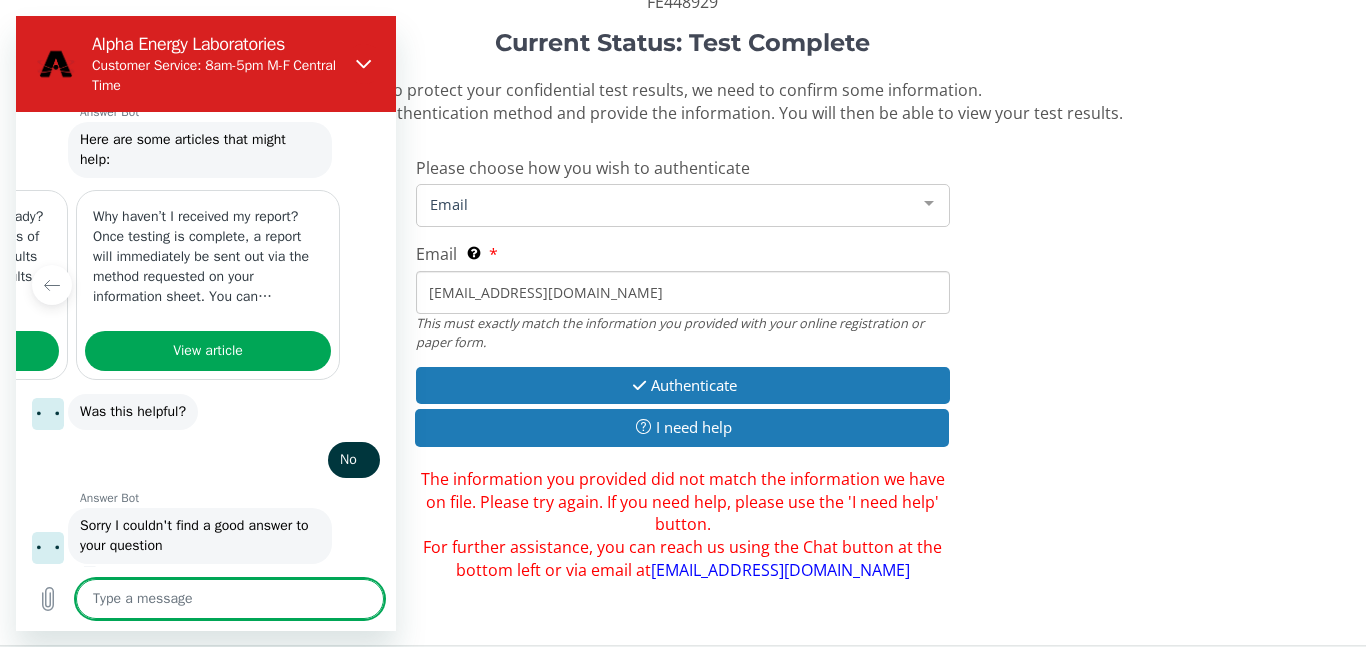 type on "s" 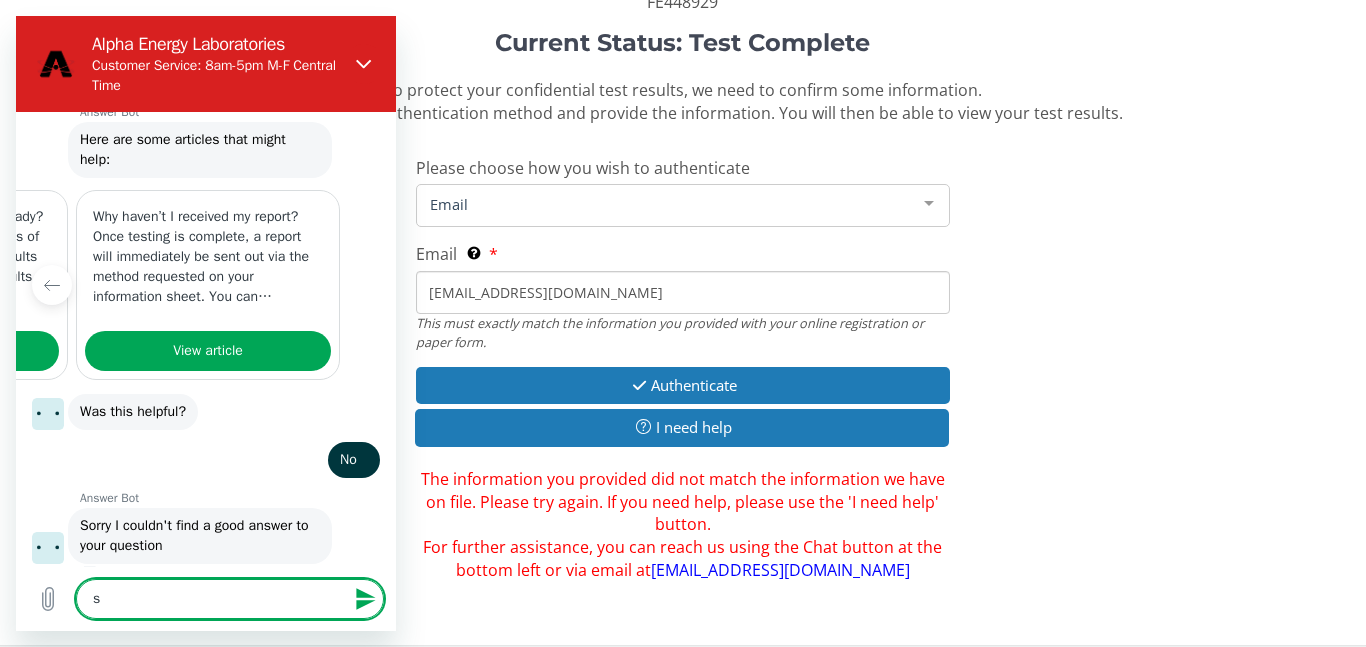 type on "so" 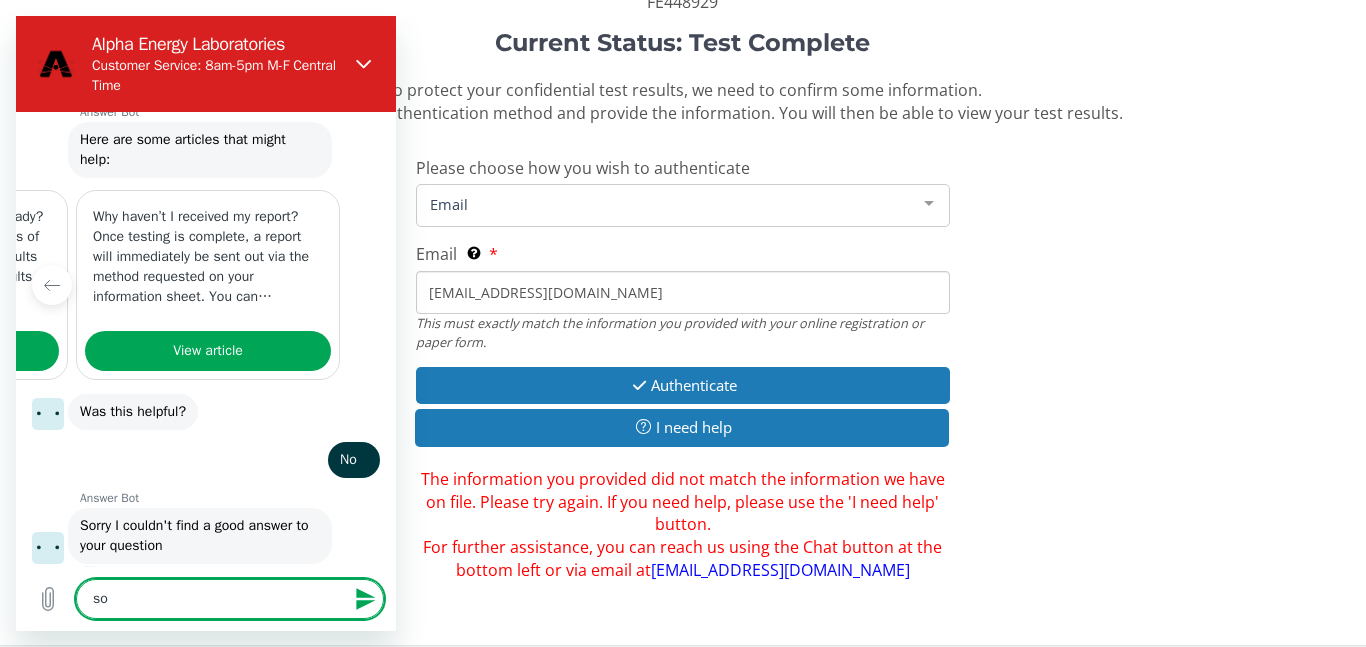 type on "so" 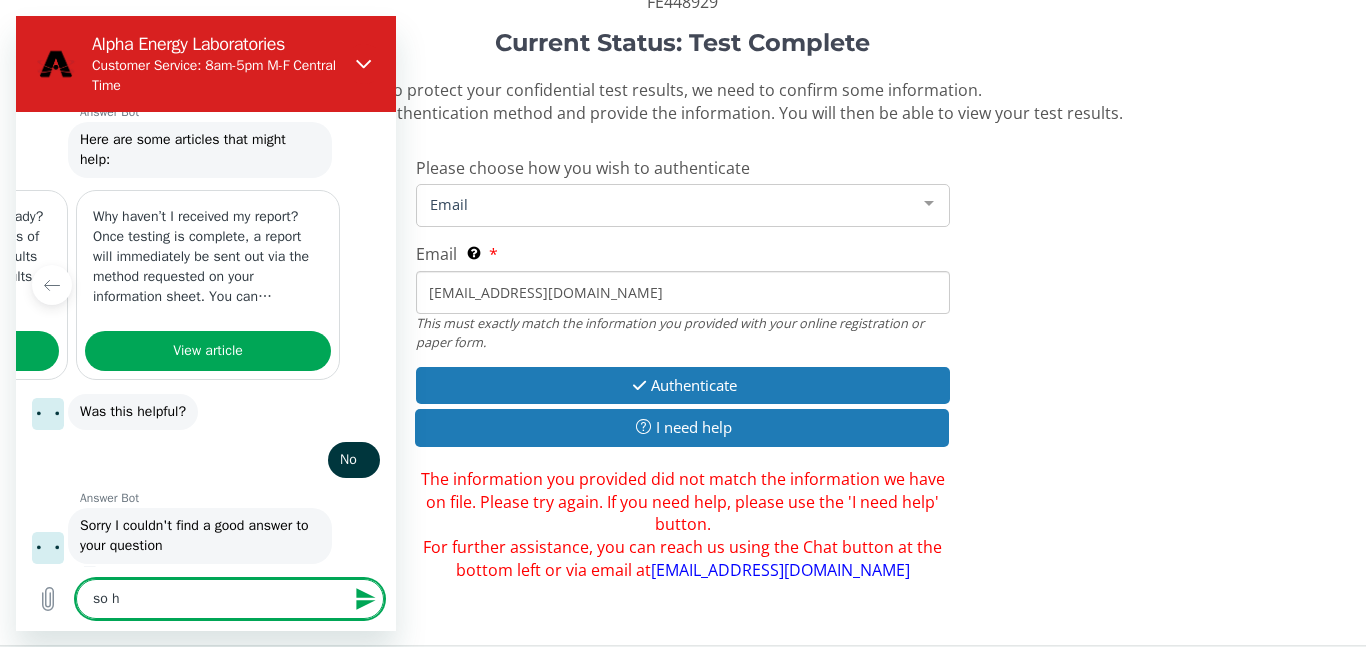 type on "so ho" 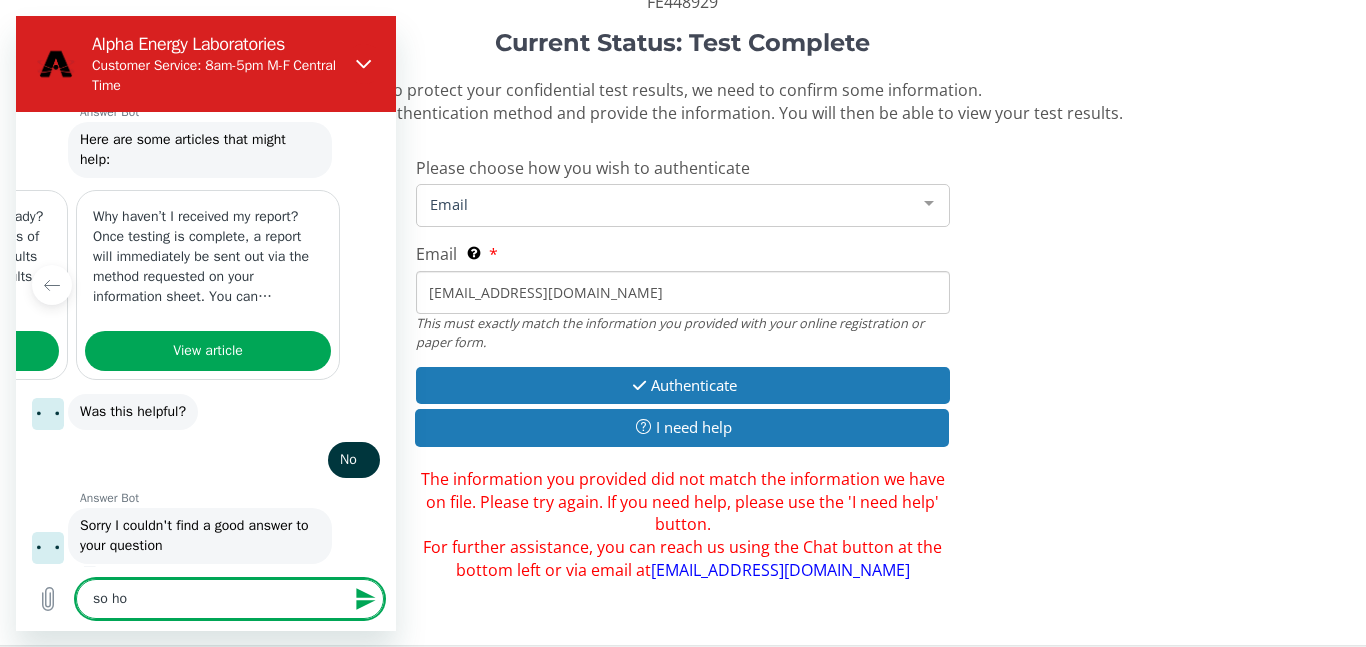 type on "so how" 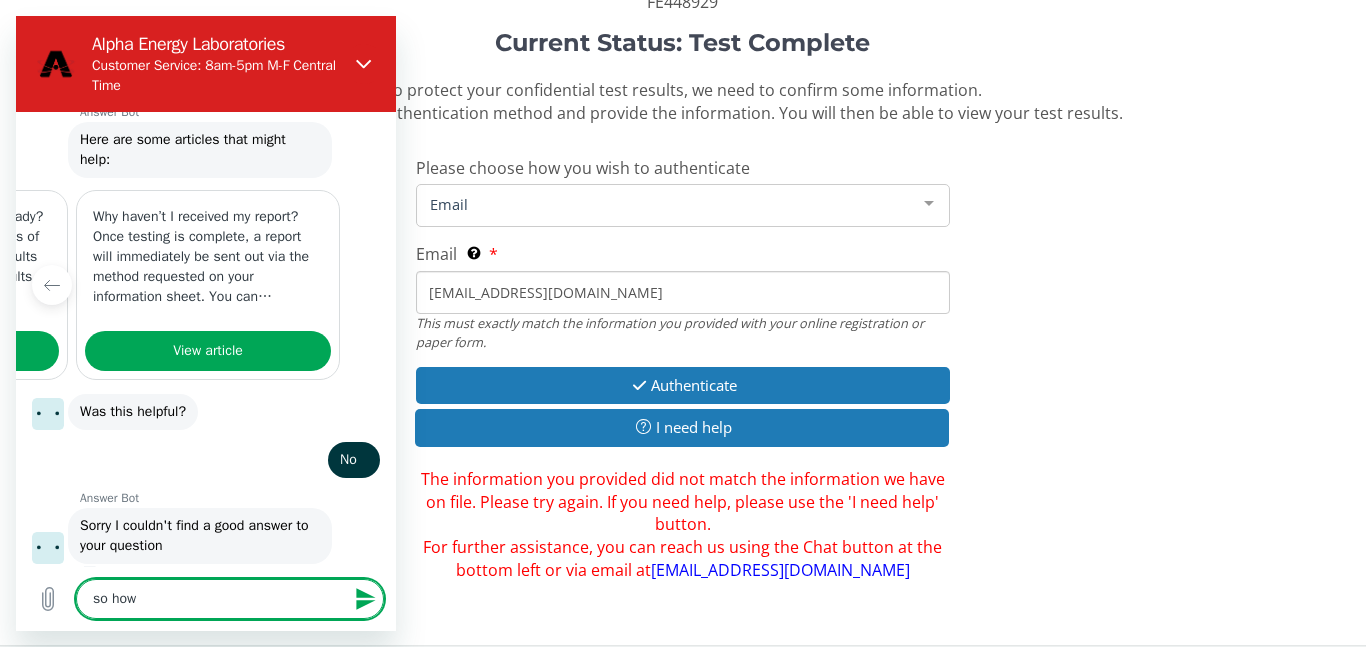 type on "x" 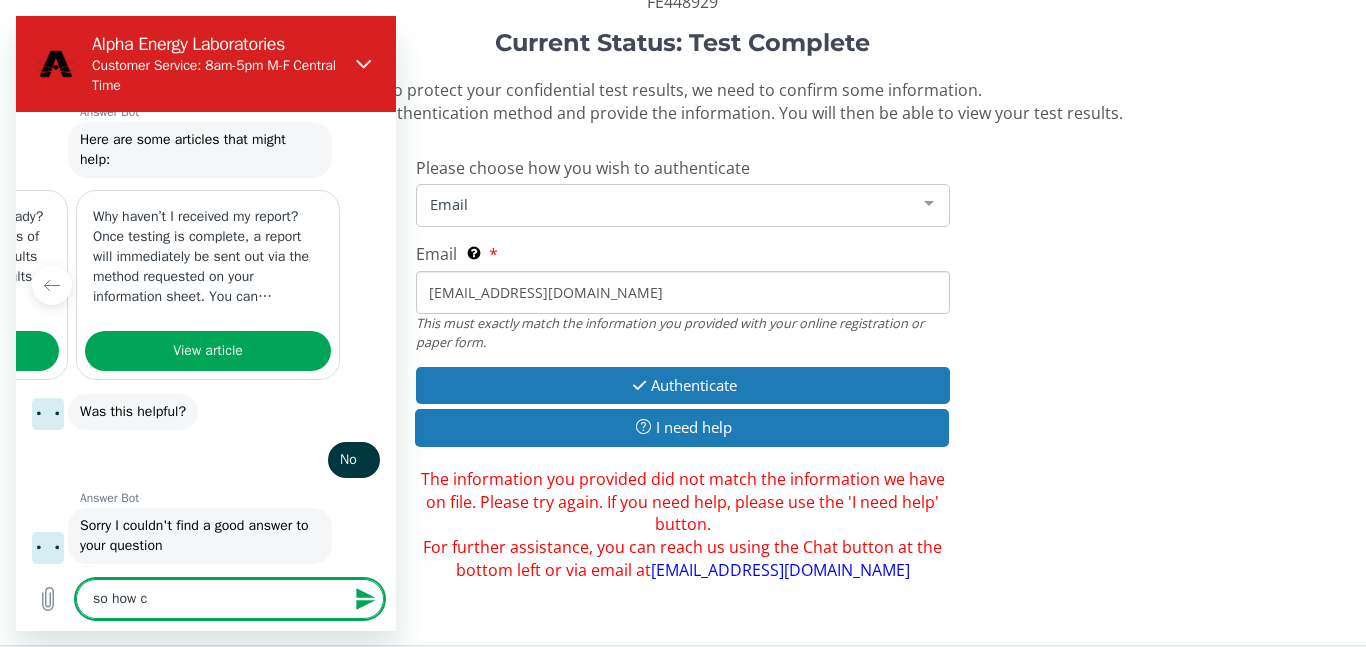 type on "so how ca" 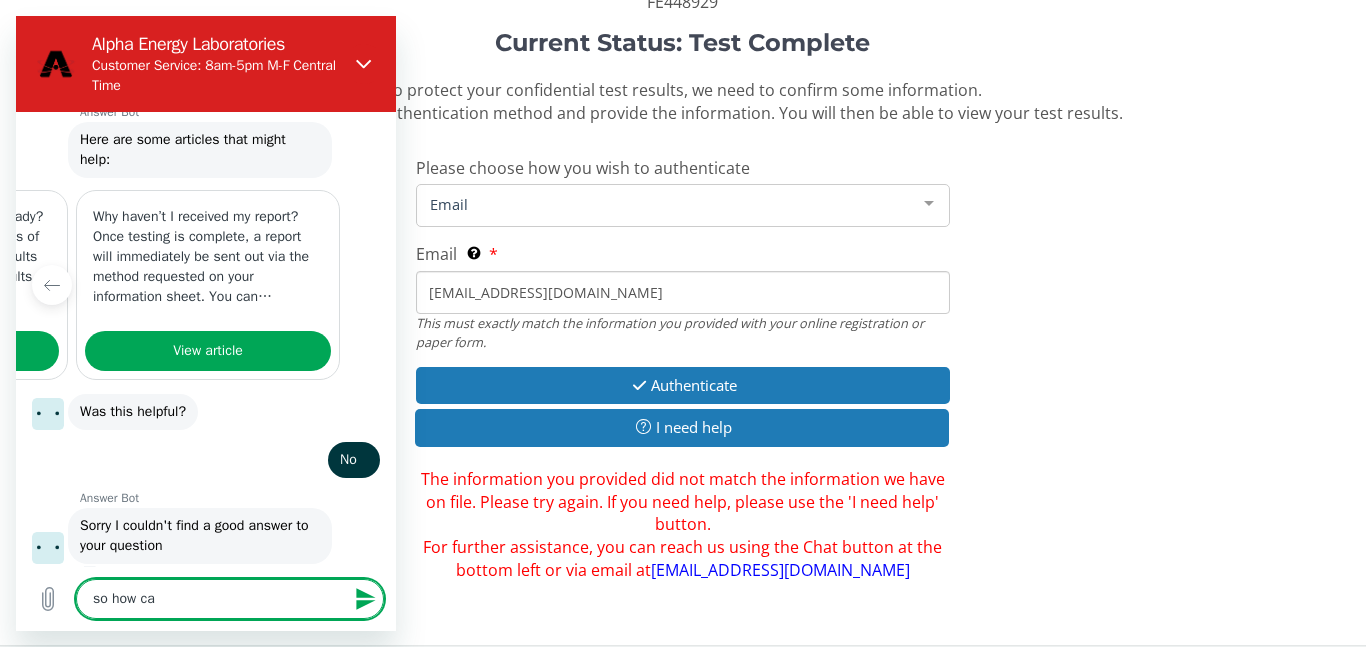 type on "so how can" 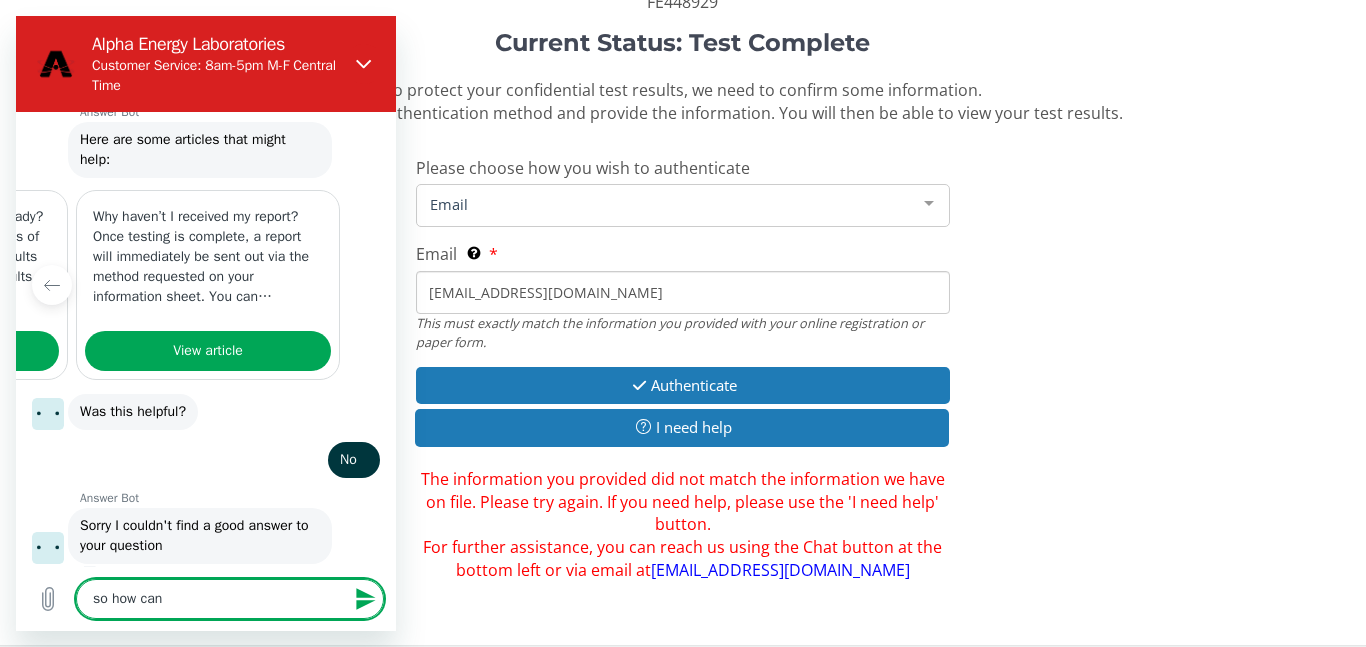 type on "so how can" 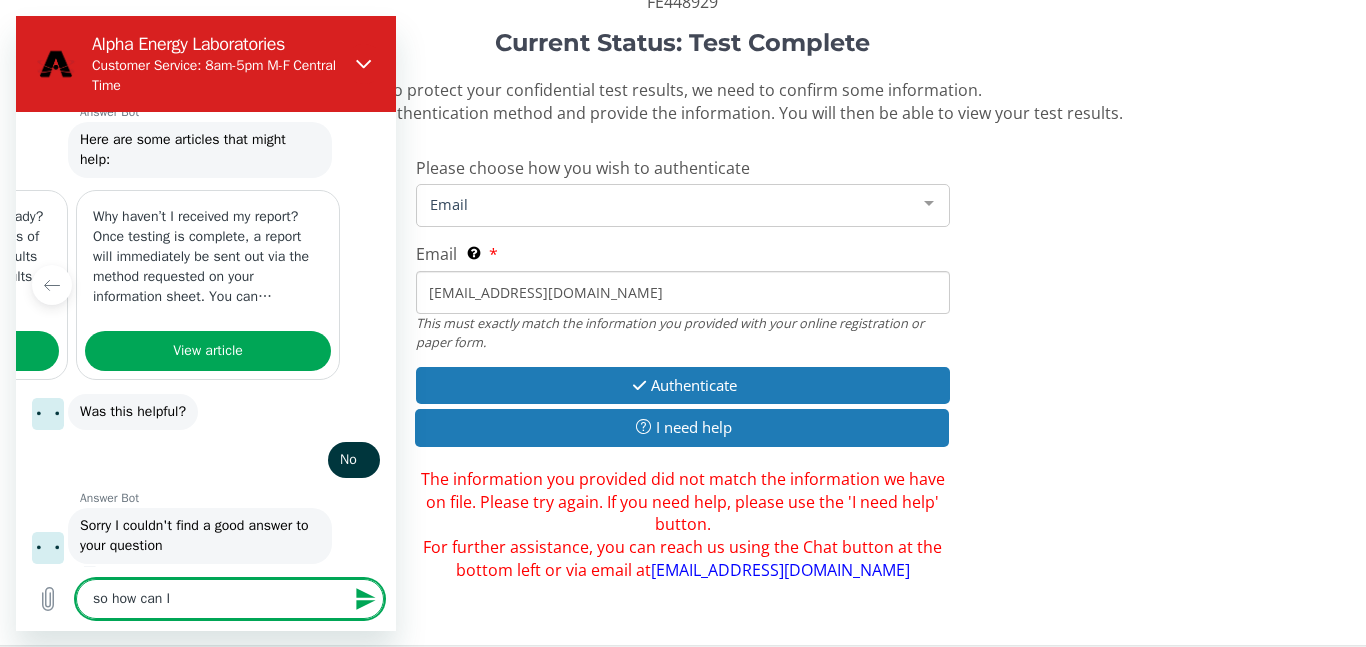 type on "so how can I g" 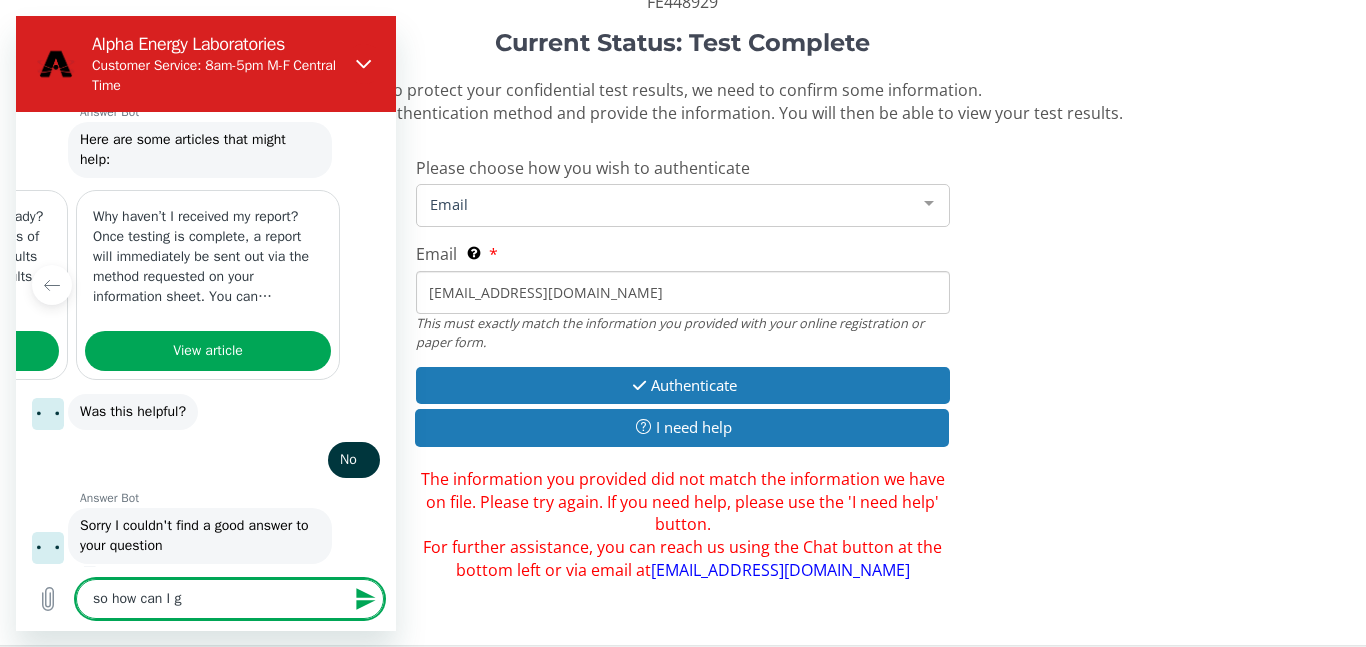 type on "so how can I ge" 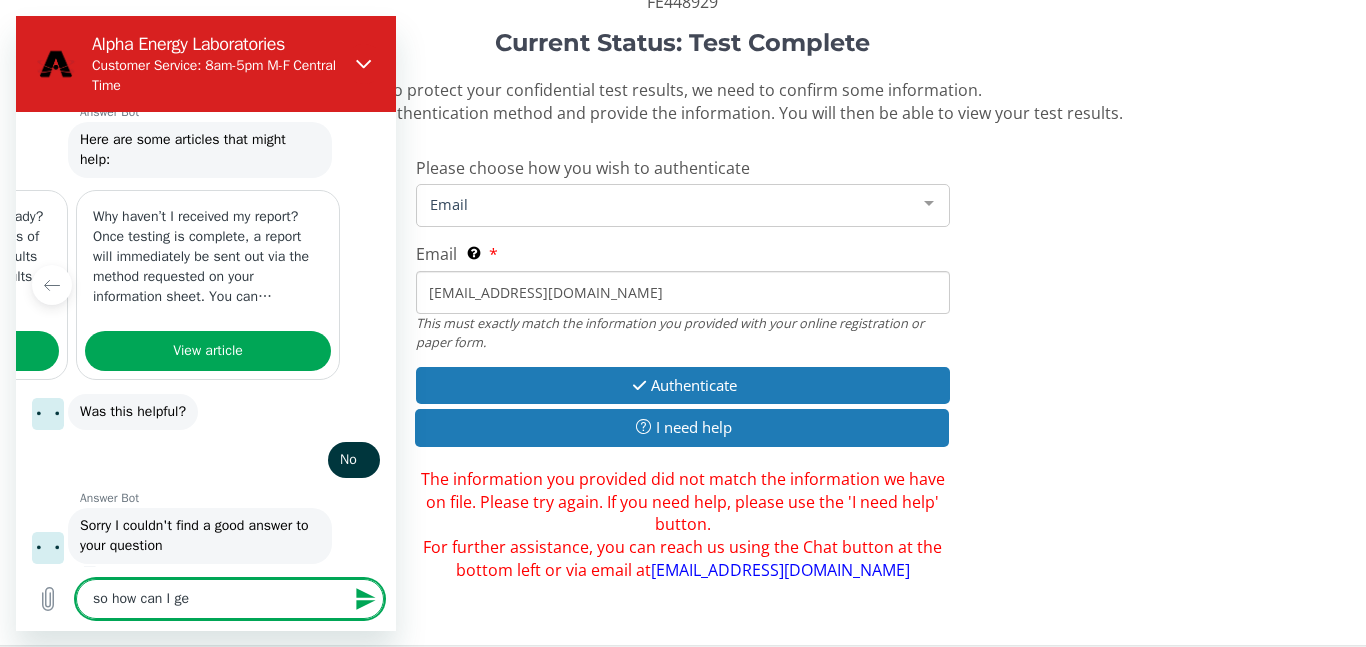 type on "so how can I get" 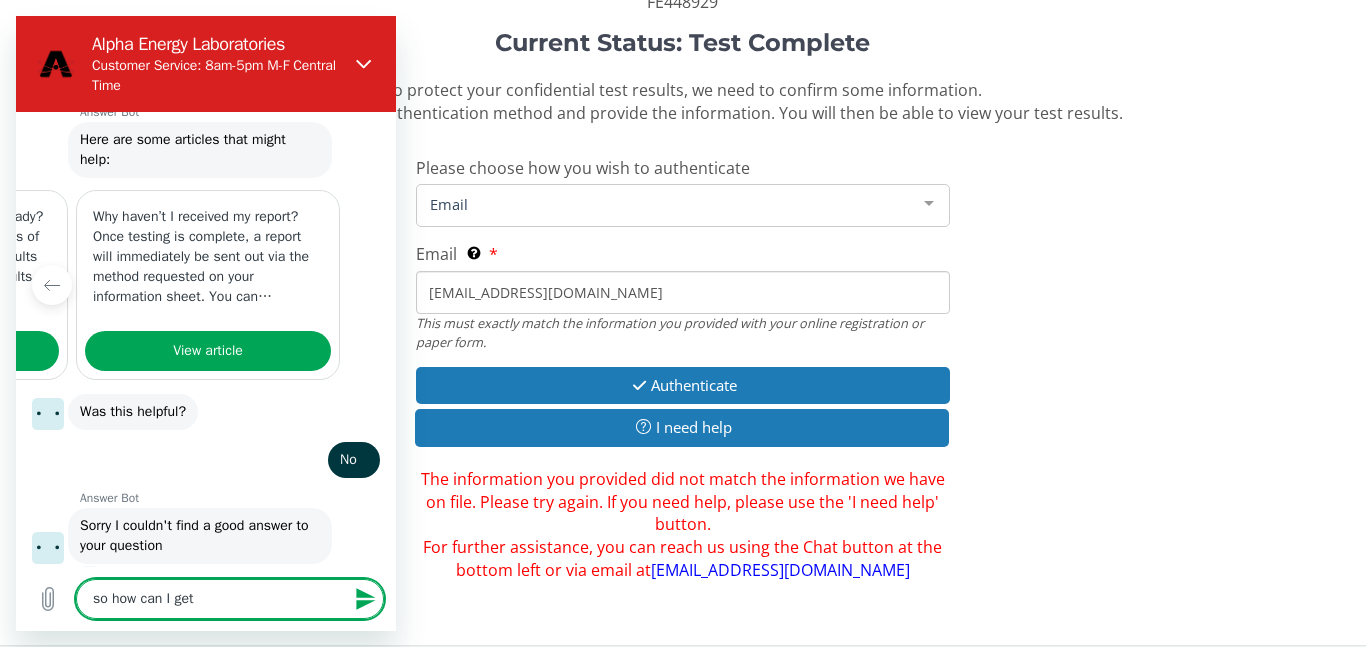 type on "so how can I get" 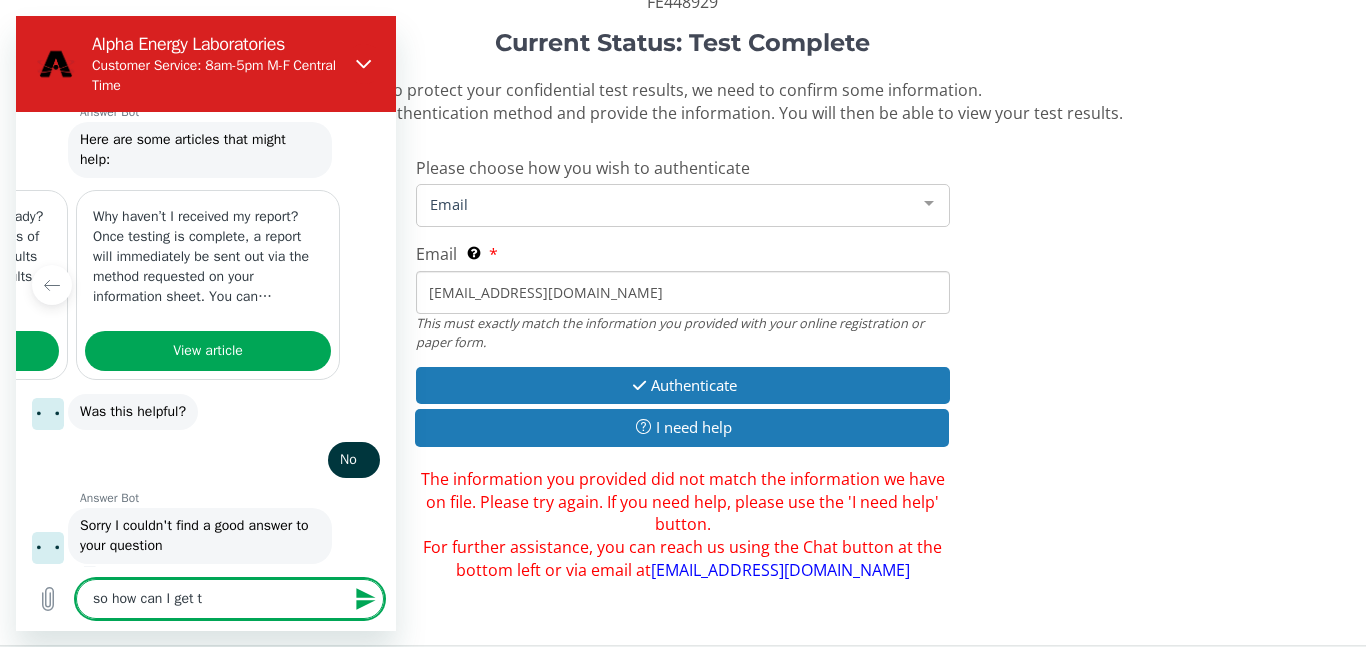 type on "so how can I get th" 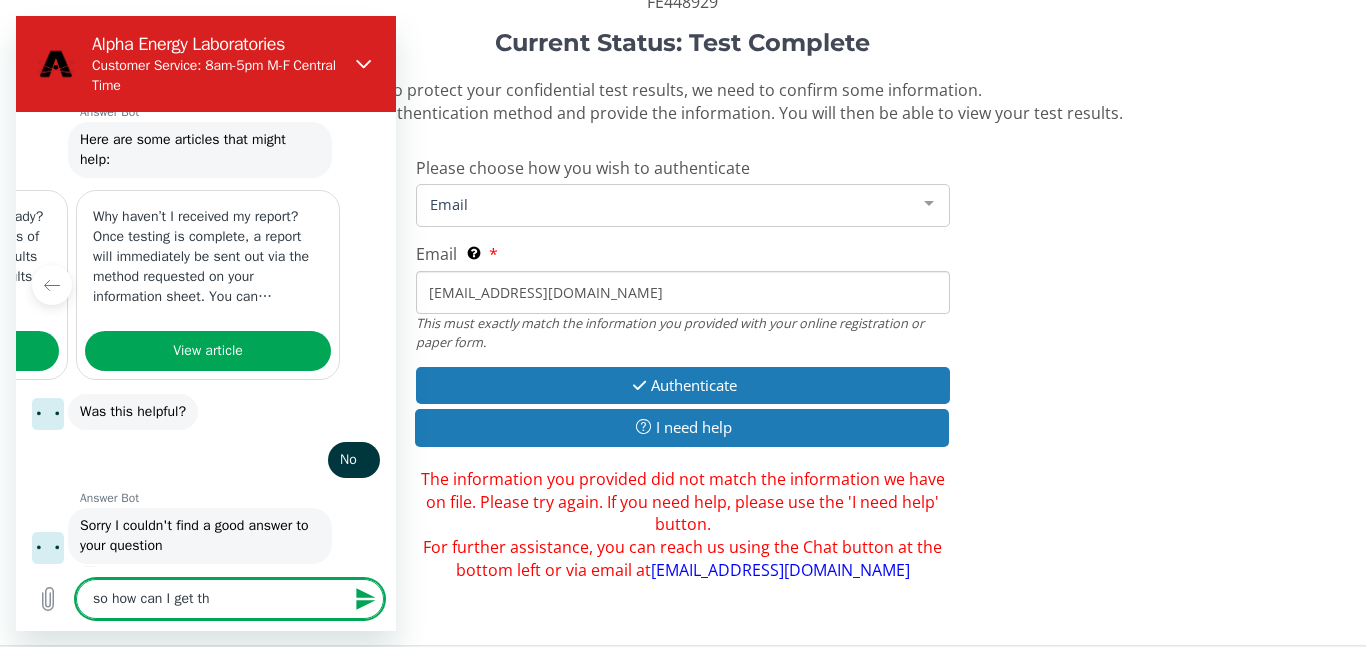 type on "so how can I get the" 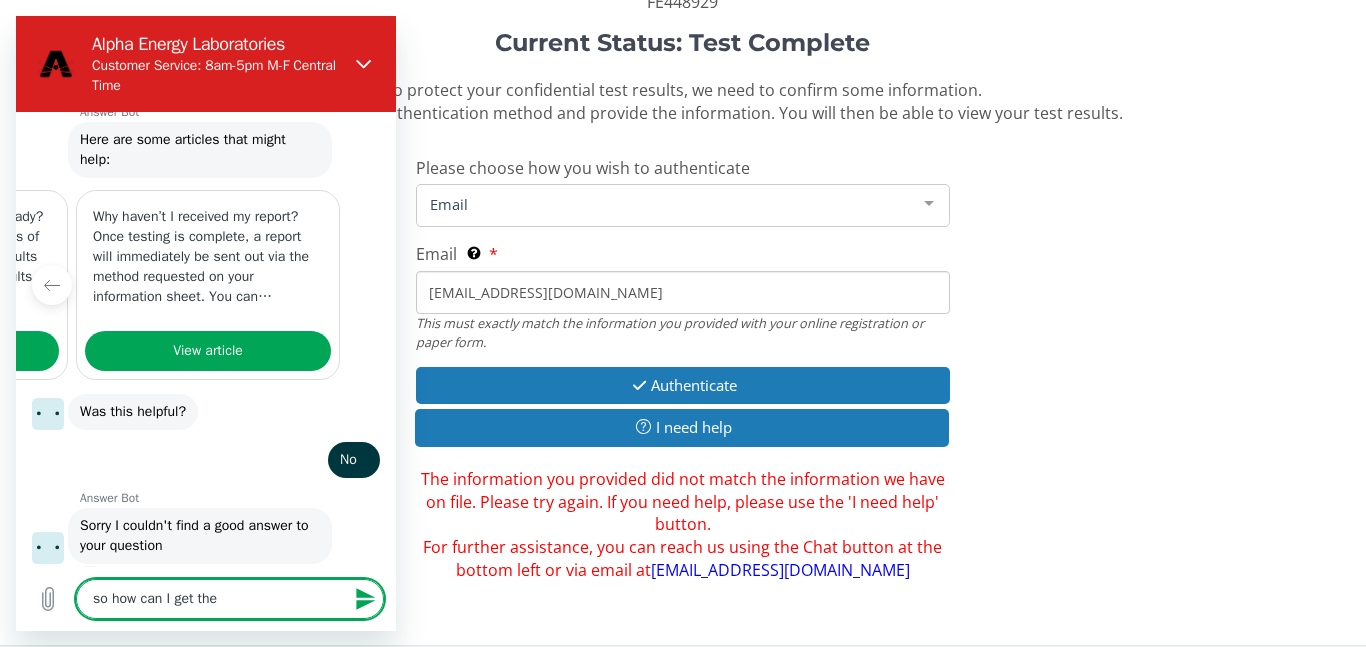 type on "so how can I get the" 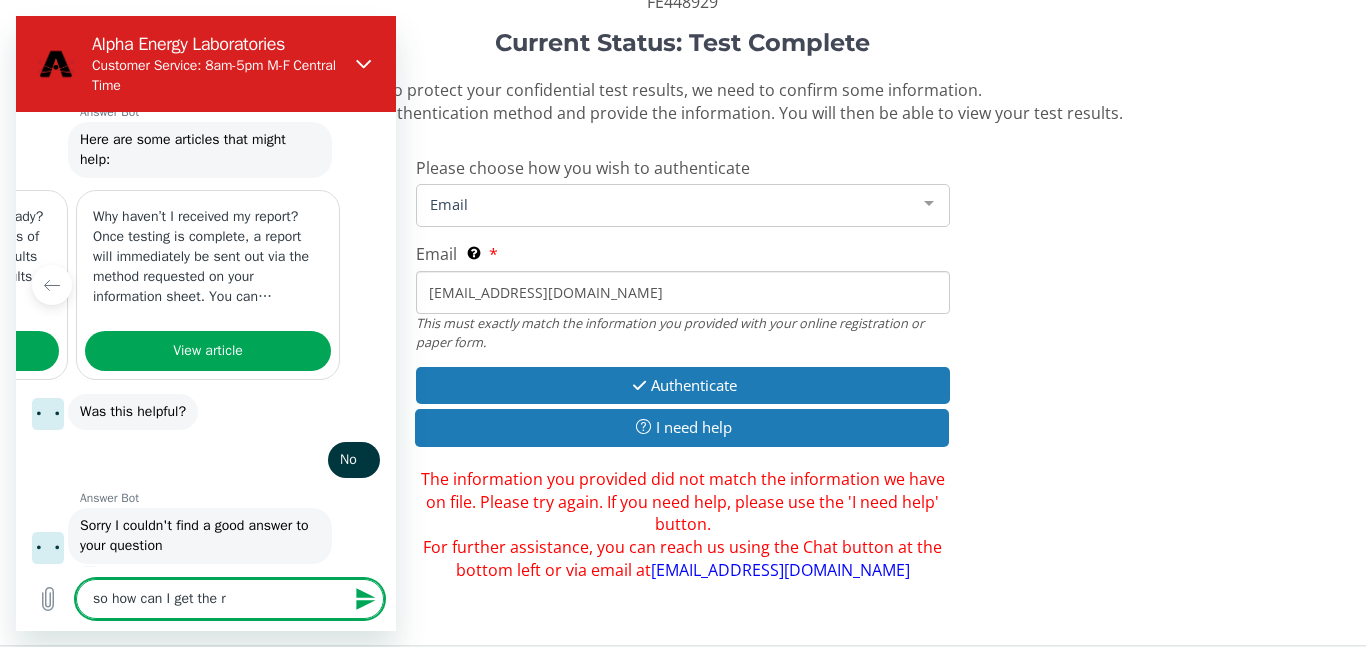type on "so how can I get the re" 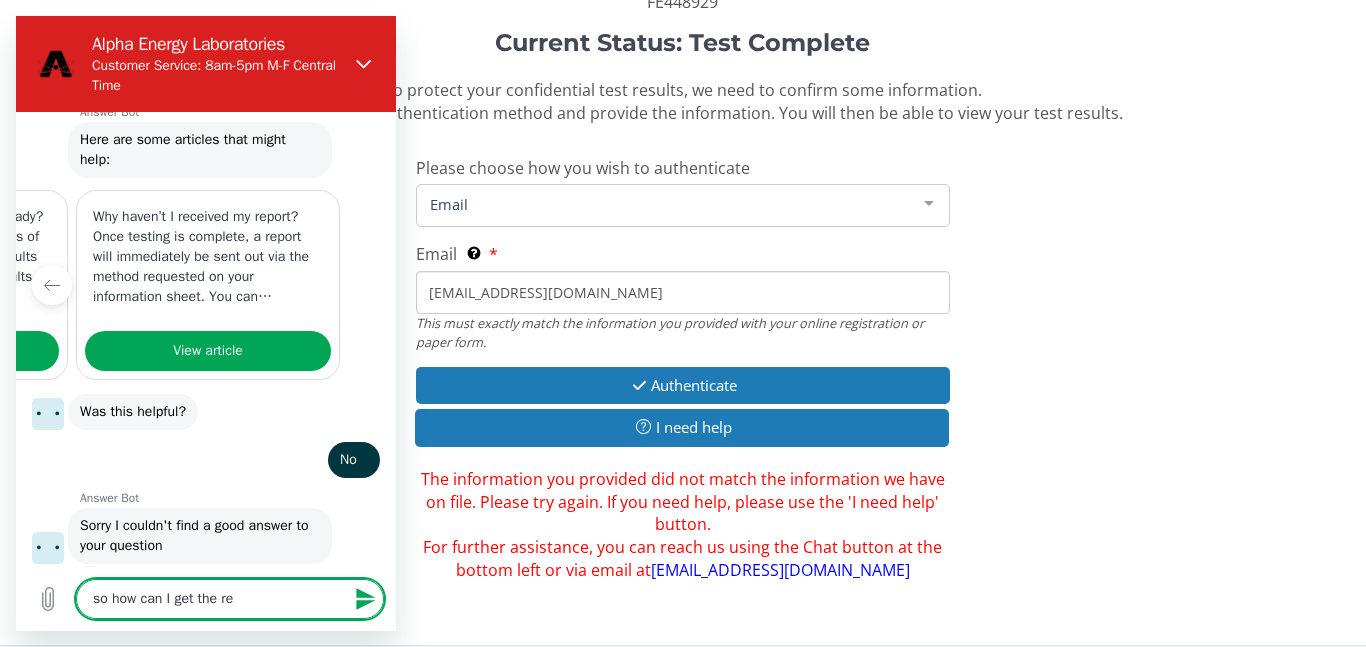 type on "so how can I get the res" 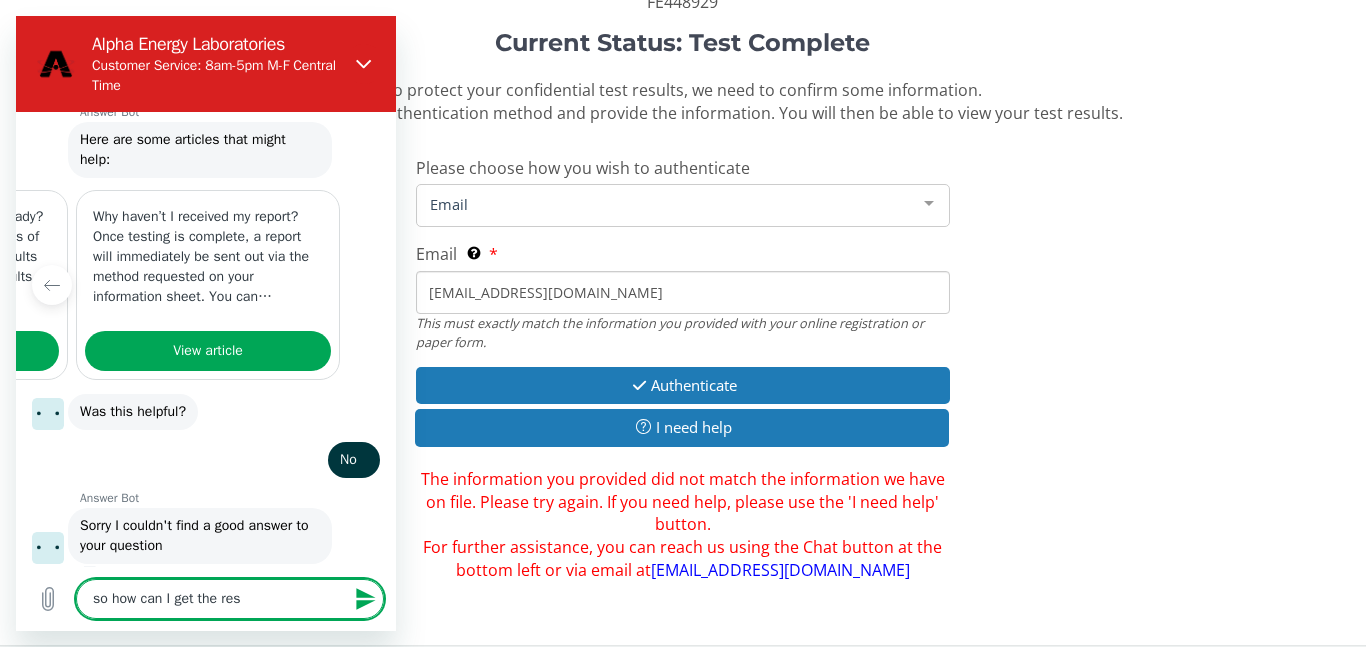 type on "so how can I get the resu" 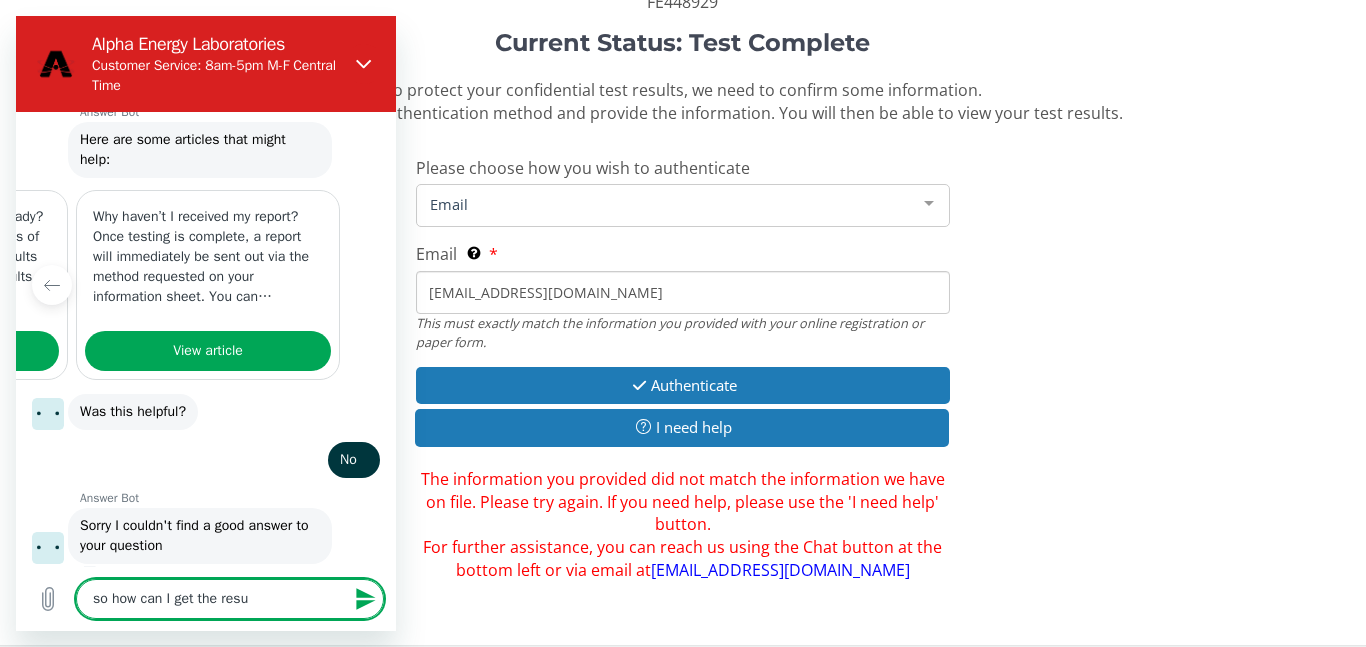type on "so how can I get the resul" 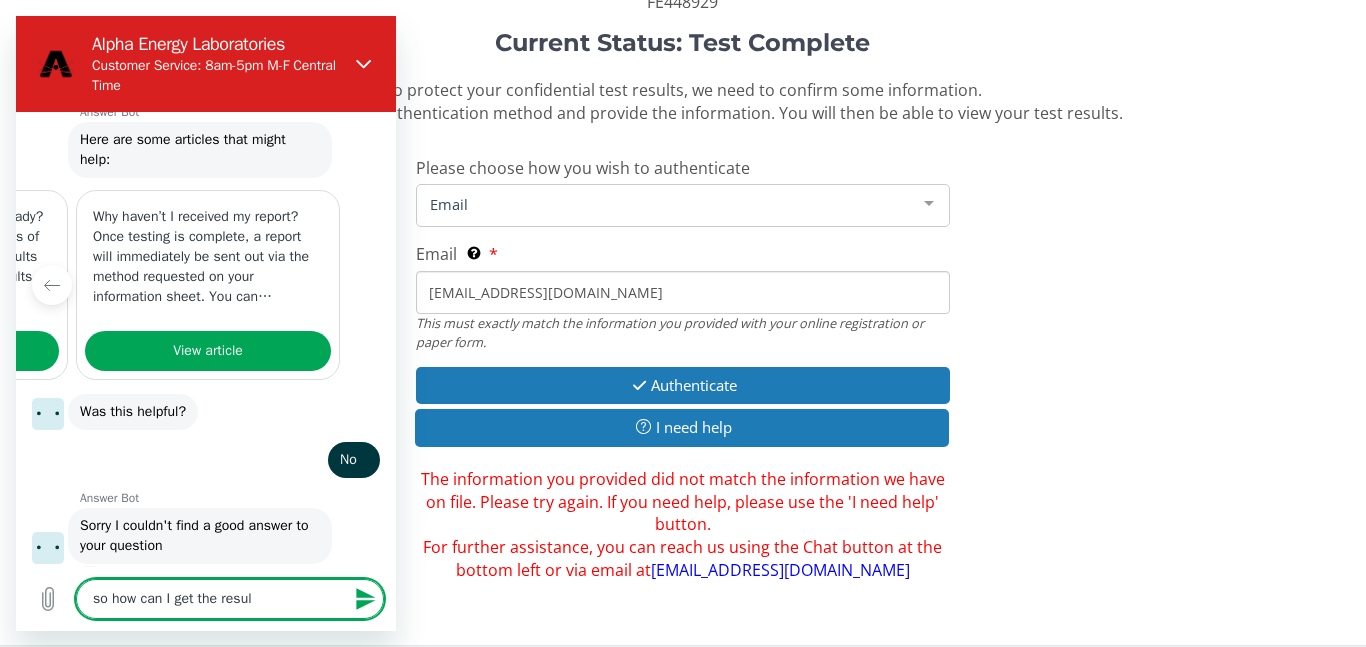 type on "so how can I get the result" 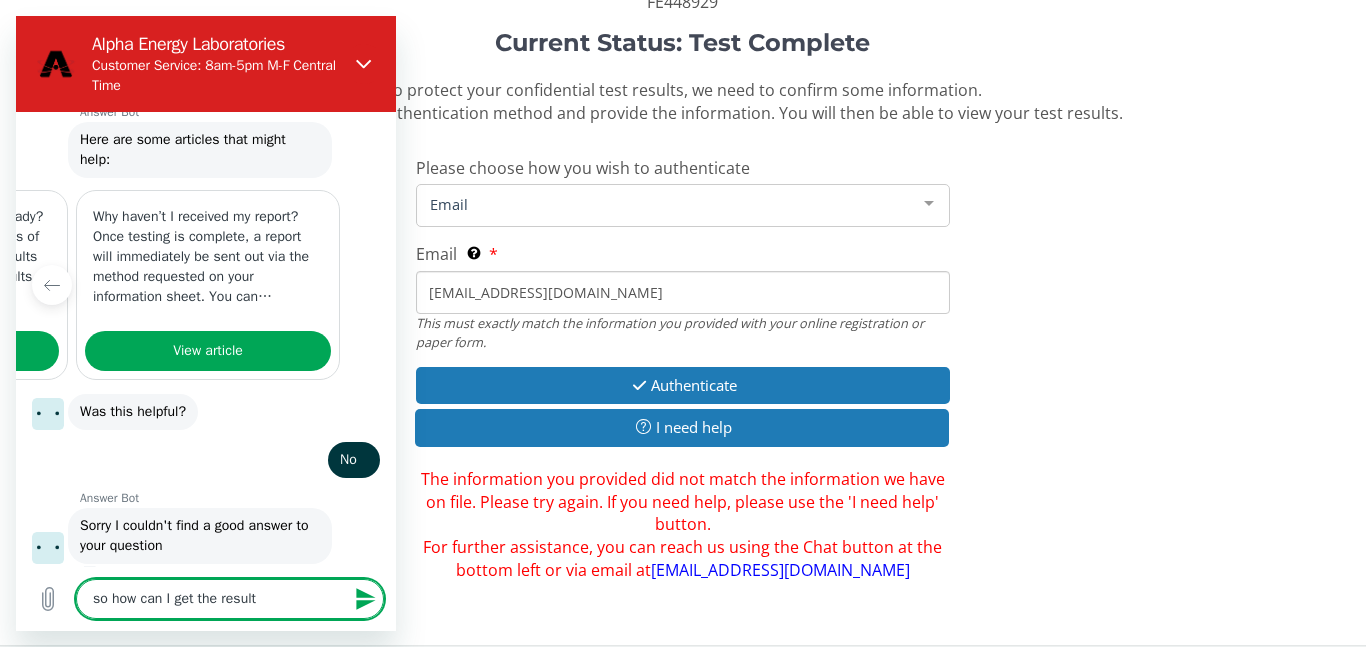 type on "x" 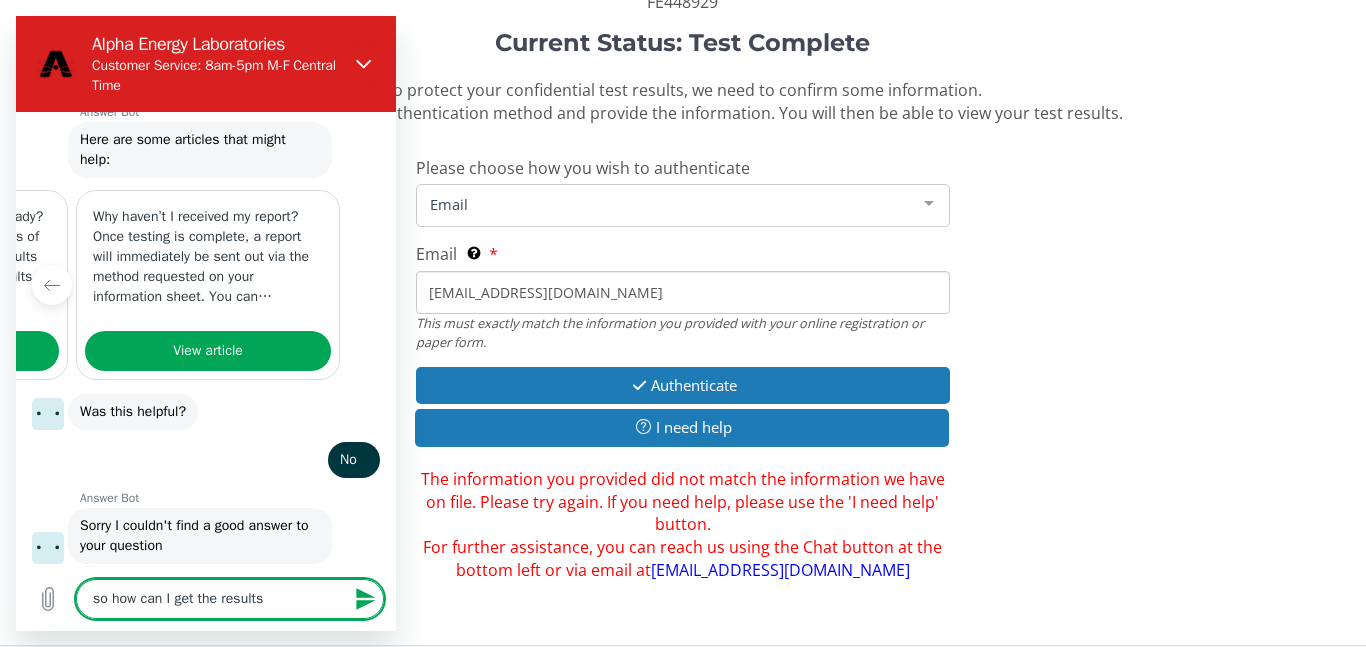 type on "so how can I get the results" 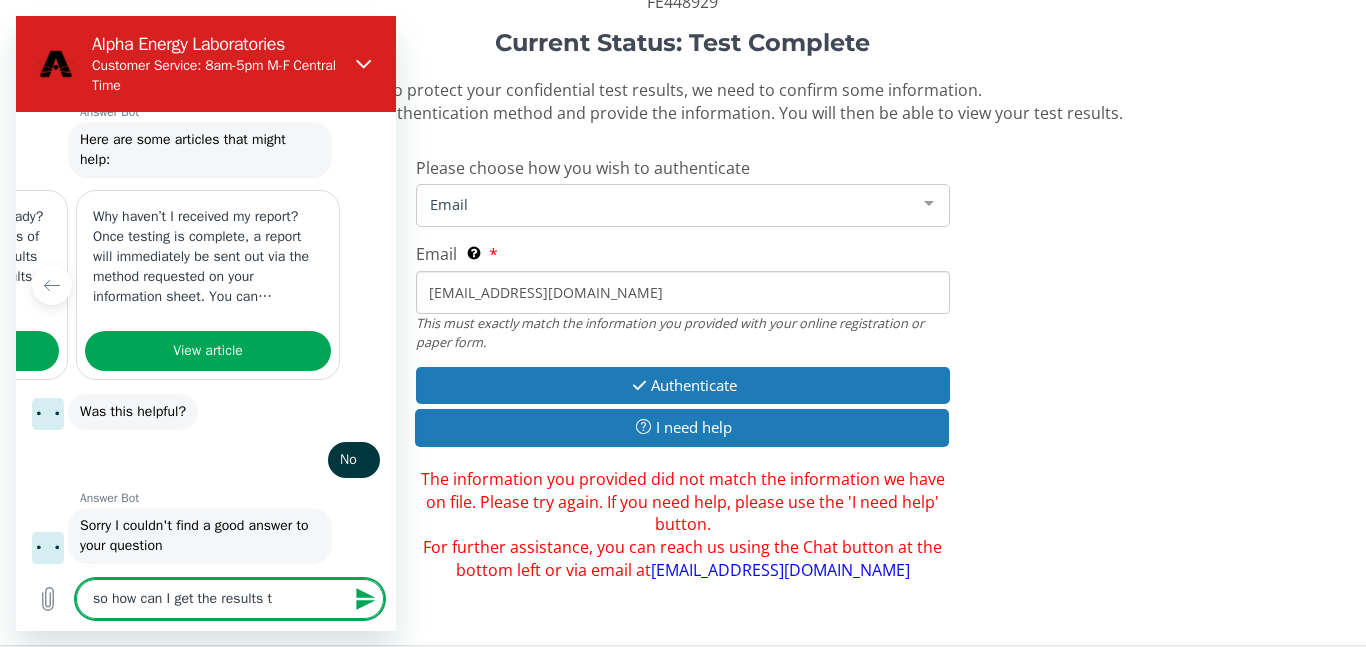type on "so how can I get the results th" 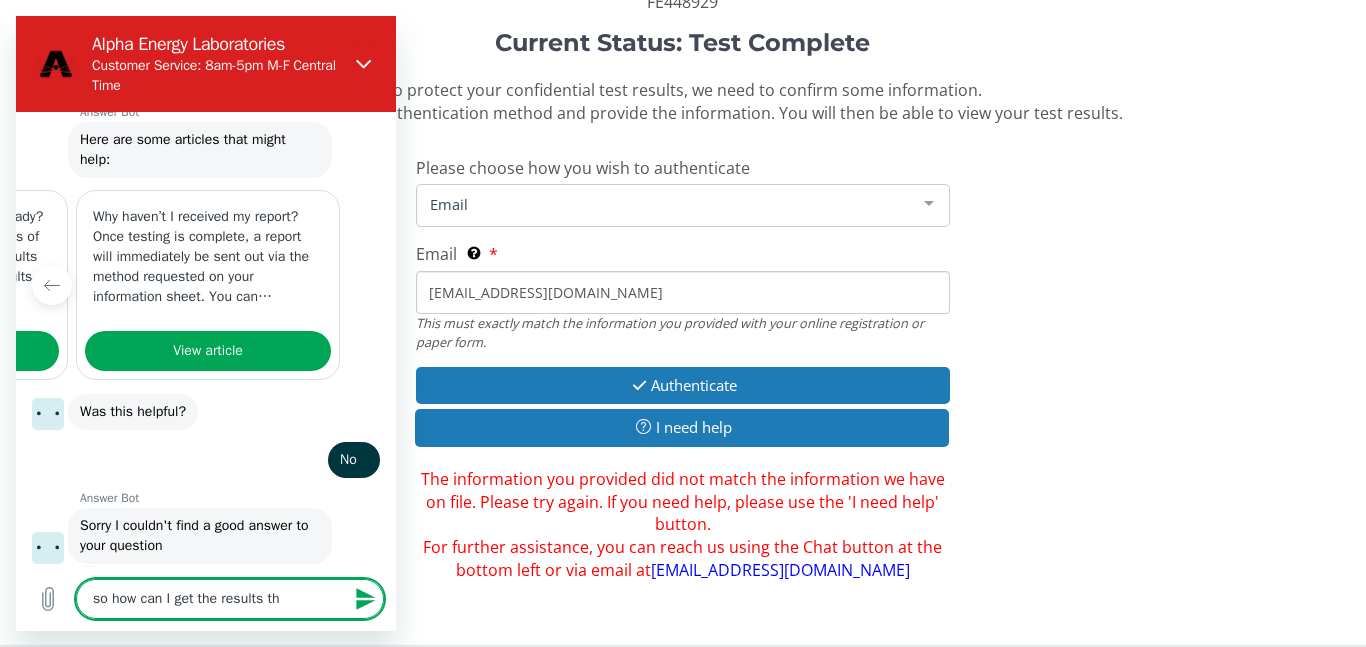 type on "so how can I get the results the" 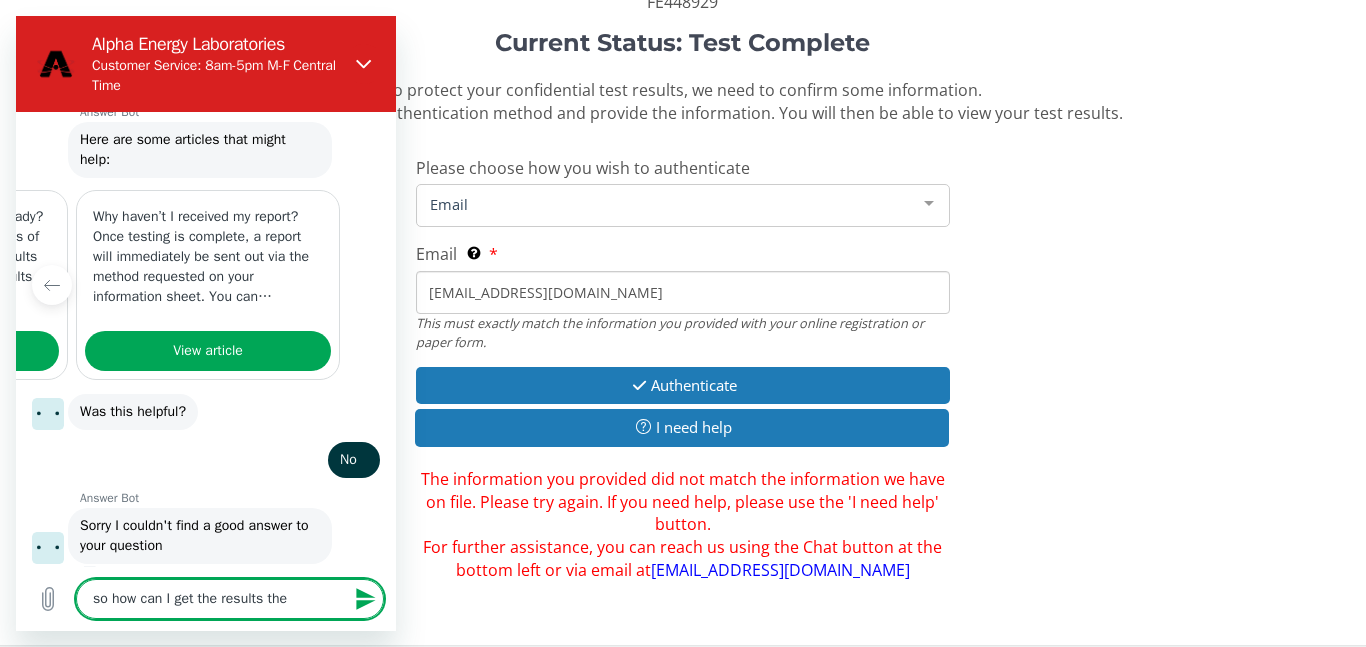 type on "so how can I get the results then" 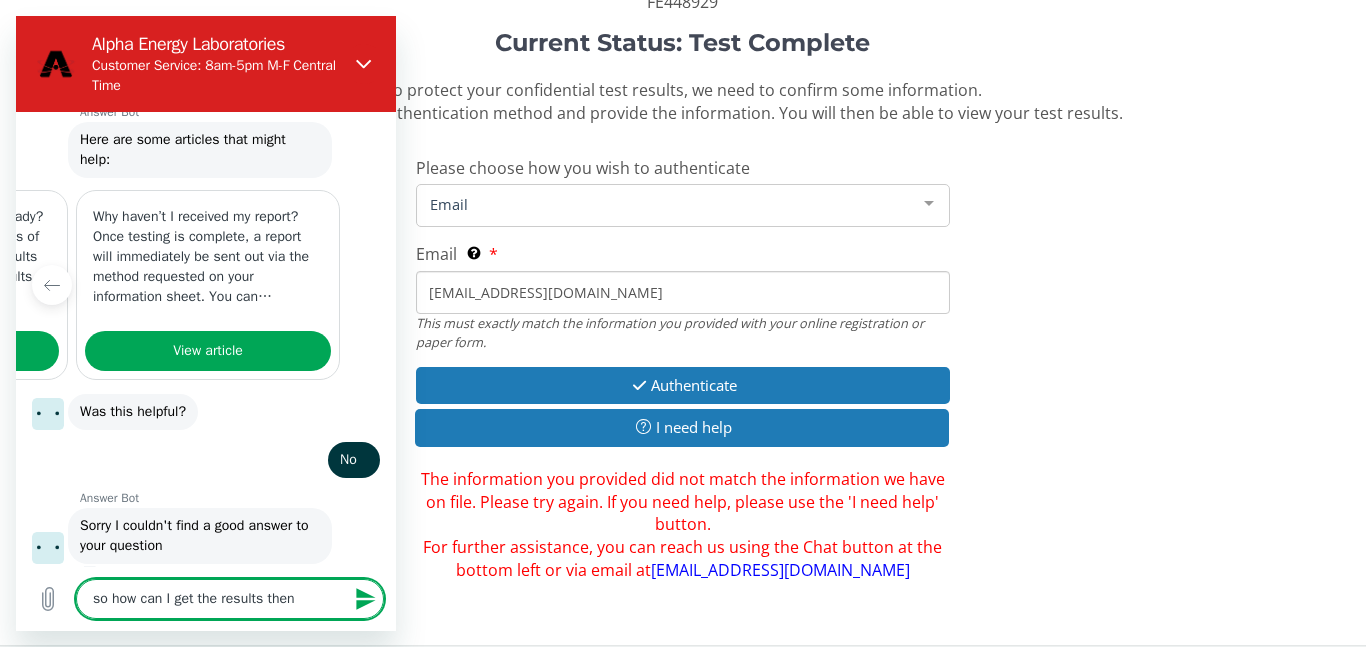 type on "so how can I get the results then" 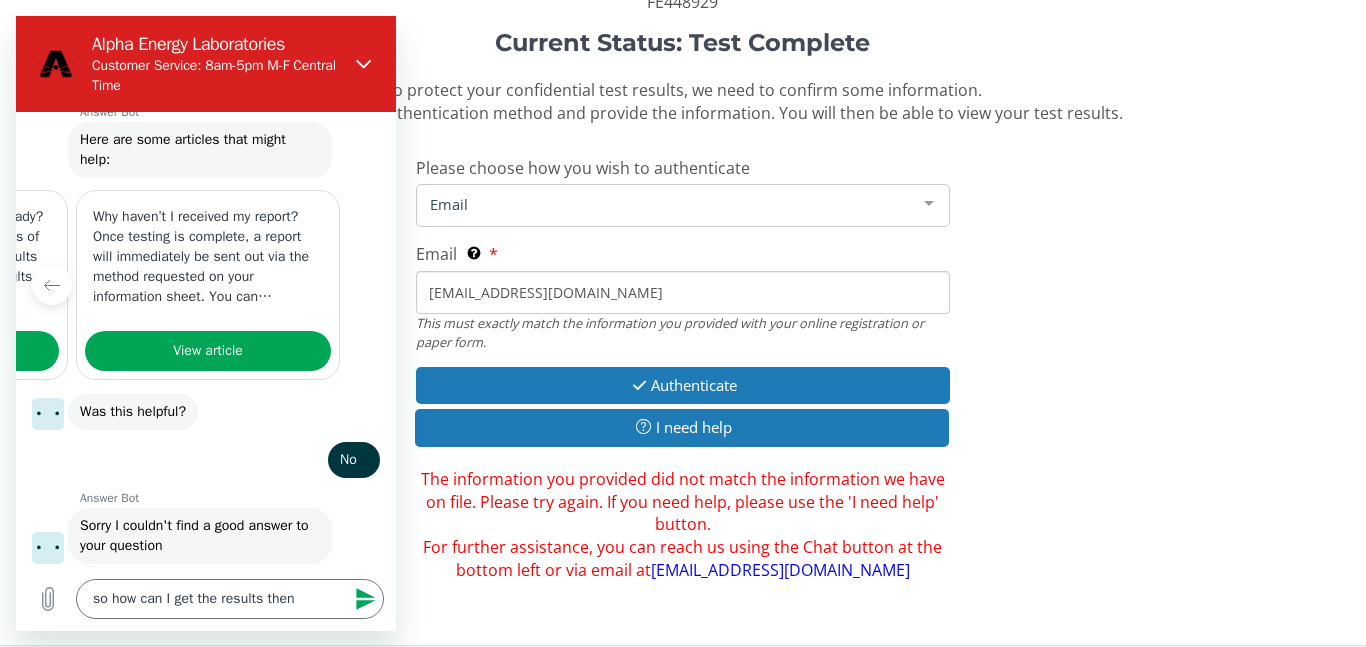 click 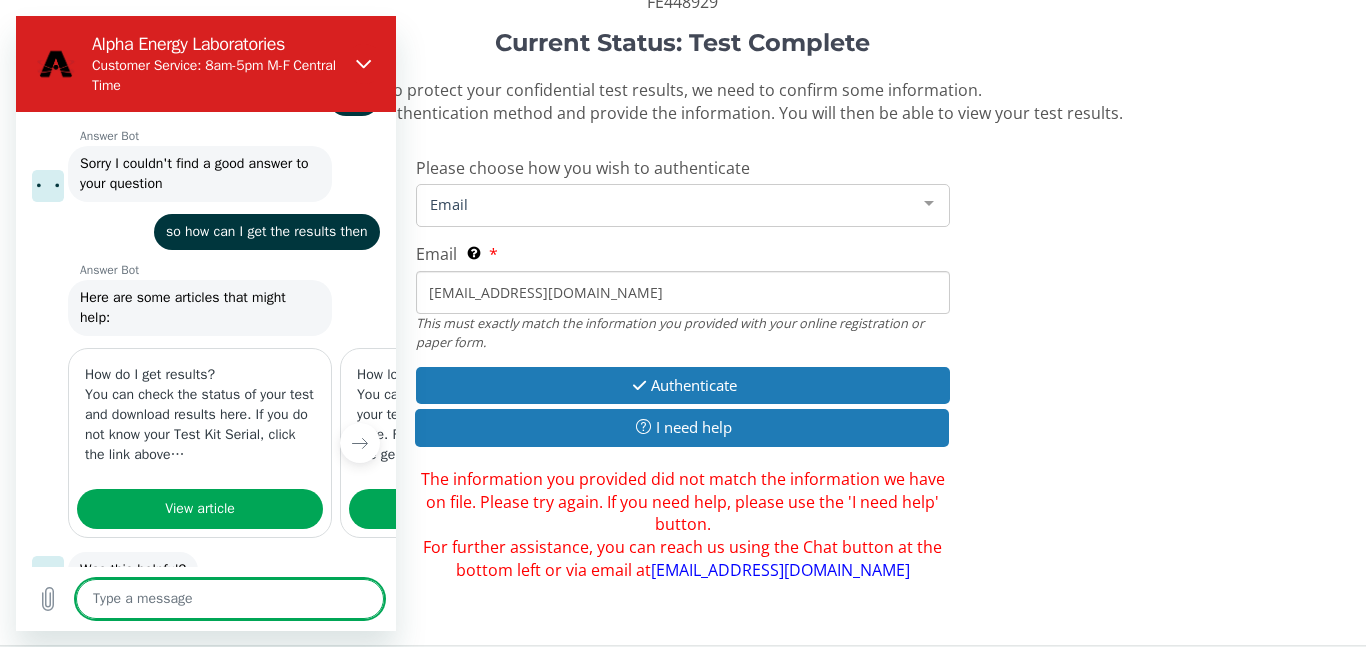 scroll, scrollTop: 786, scrollLeft: 0, axis: vertical 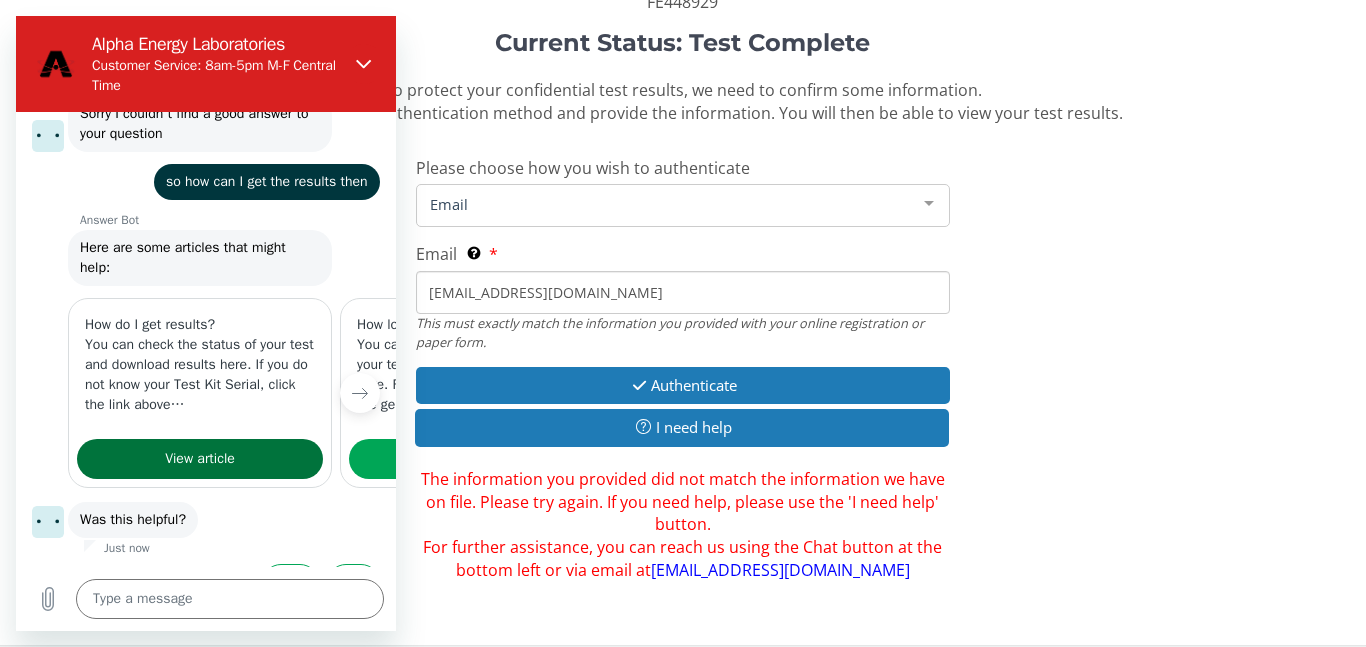 click on "View article" at bounding box center [200, 459] 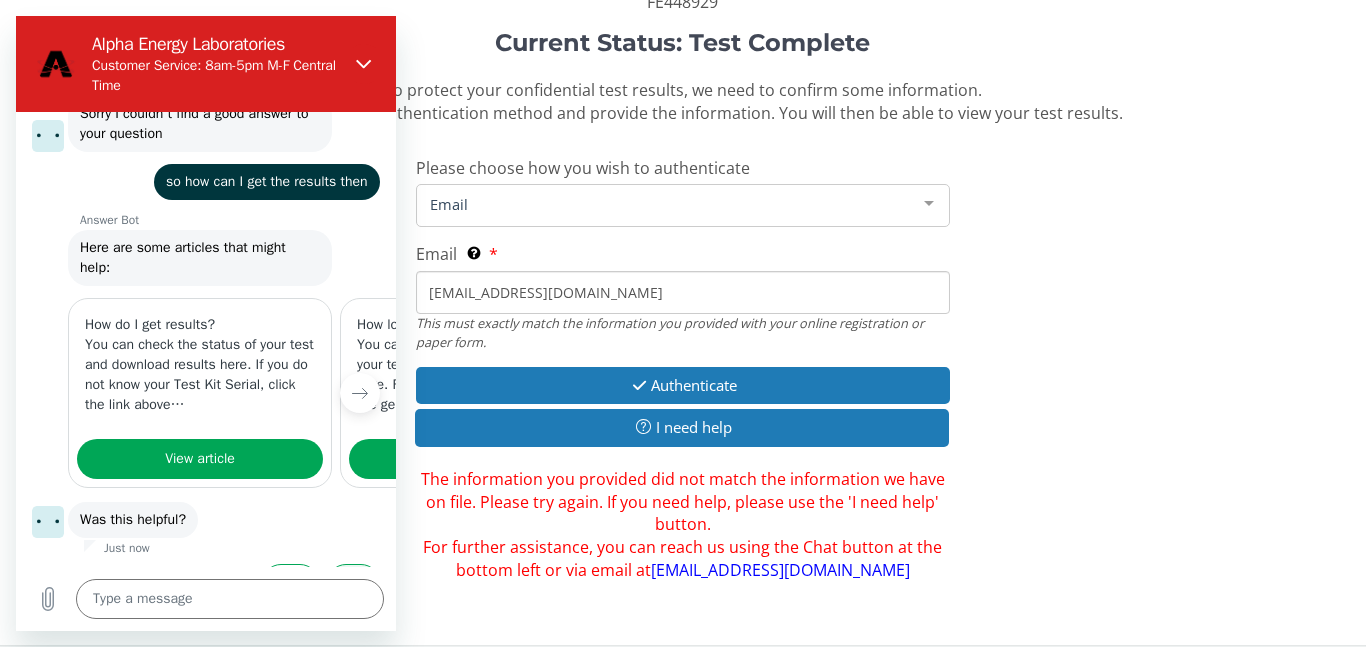 click on "No" at bounding box center [353, 583] 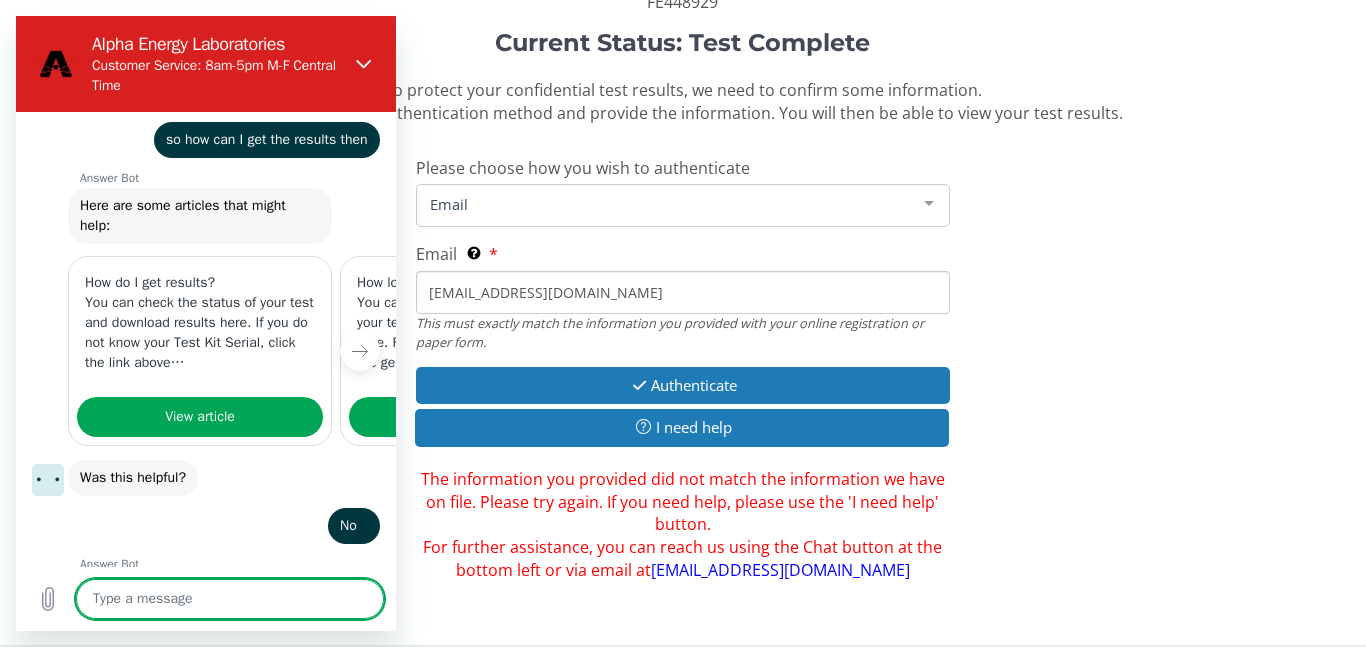 scroll, scrollTop: 826, scrollLeft: 0, axis: vertical 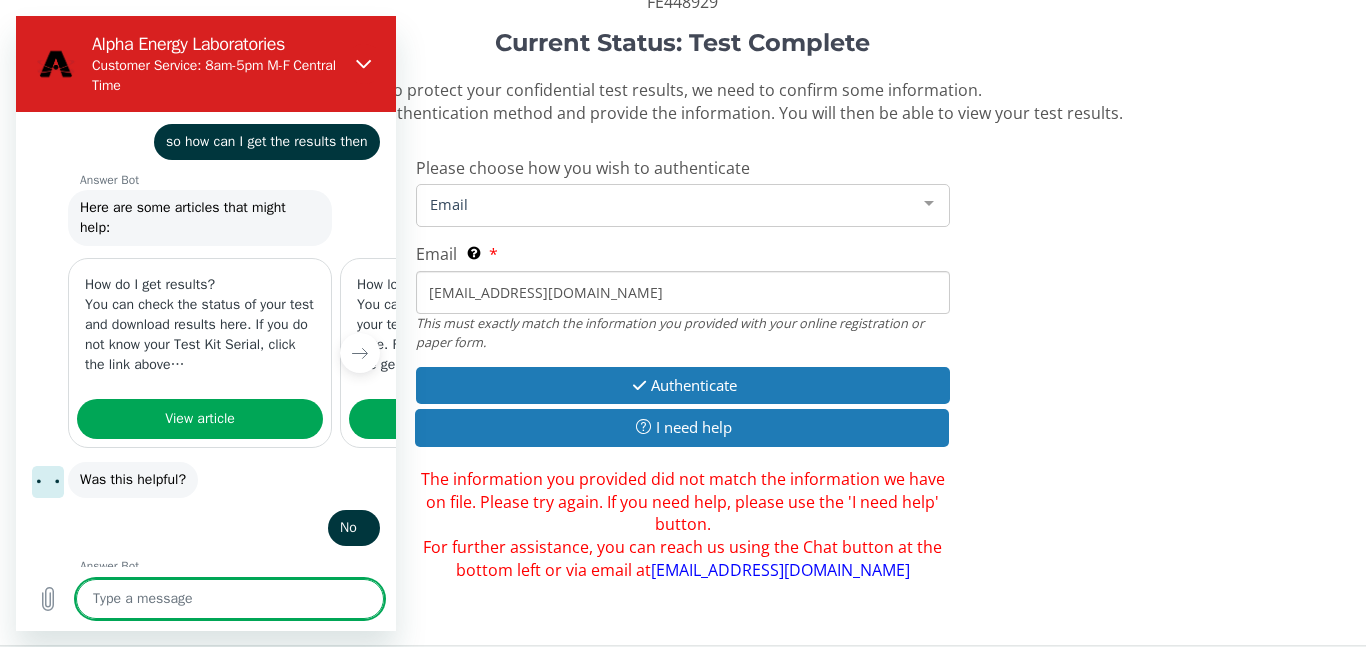 type on "x" 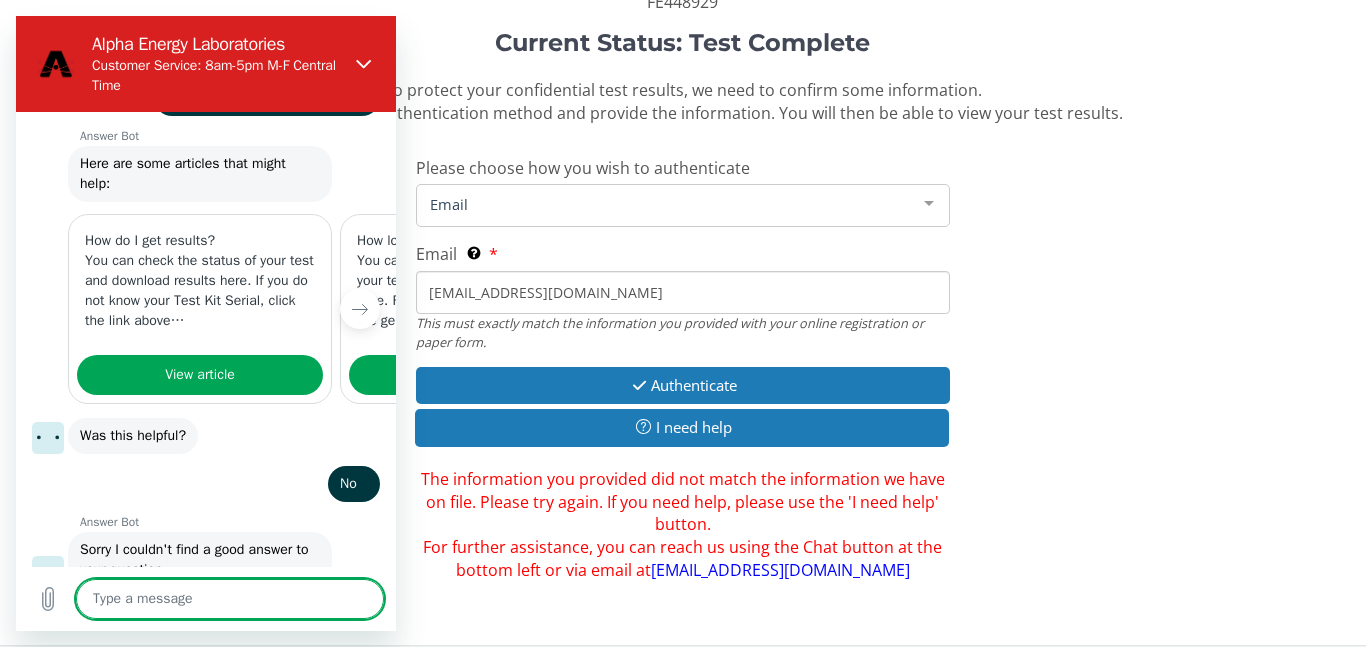 scroll, scrollTop: 874, scrollLeft: 0, axis: vertical 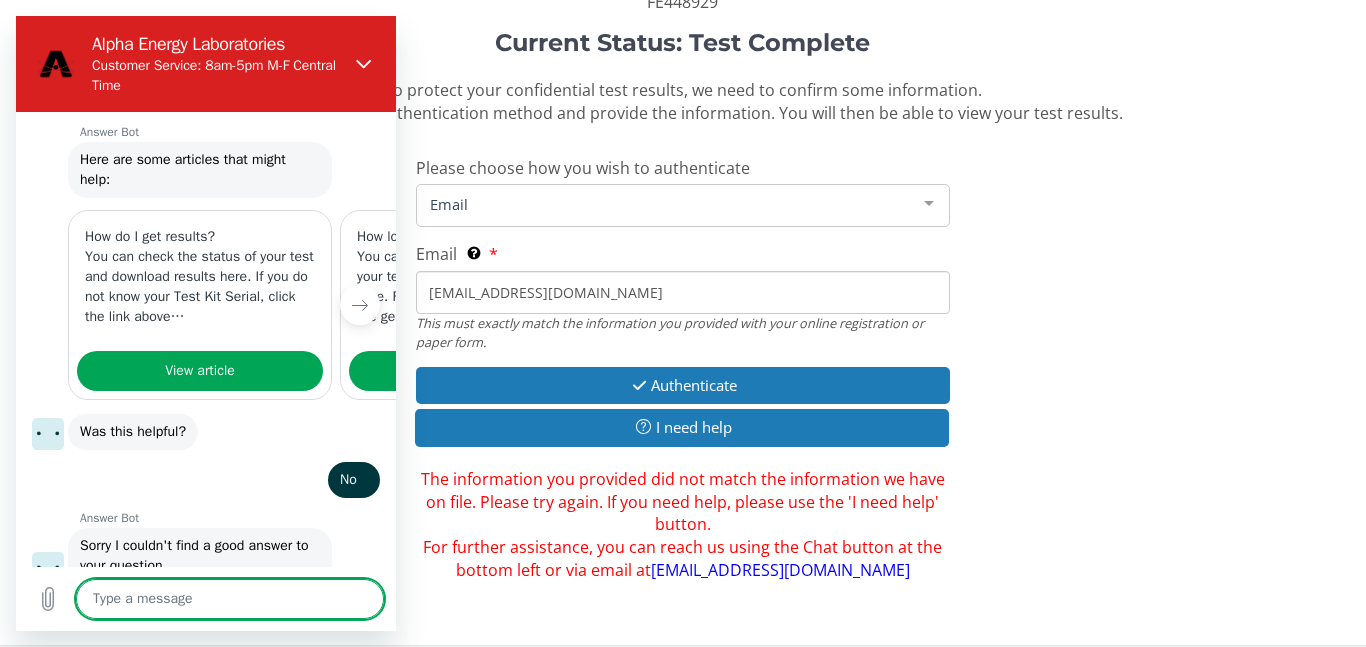 click at bounding box center (230, 599) 